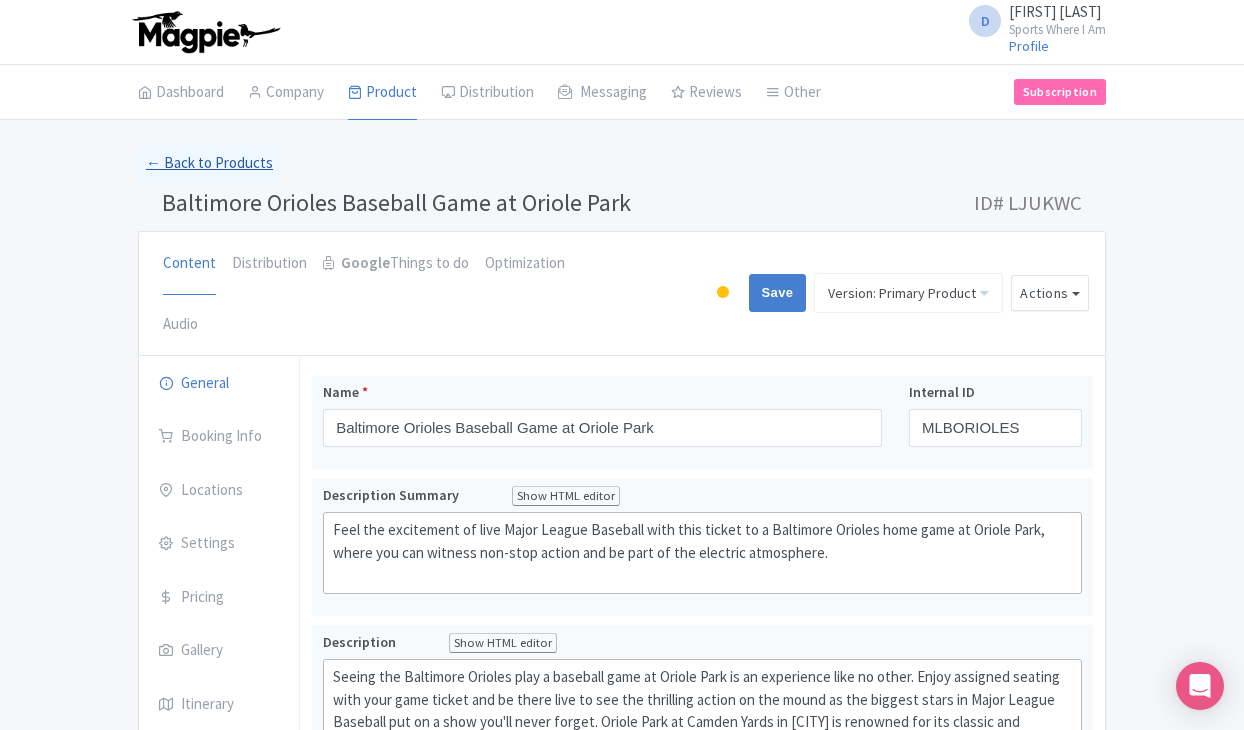 click on "← Back to Products" at bounding box center (209, 163) 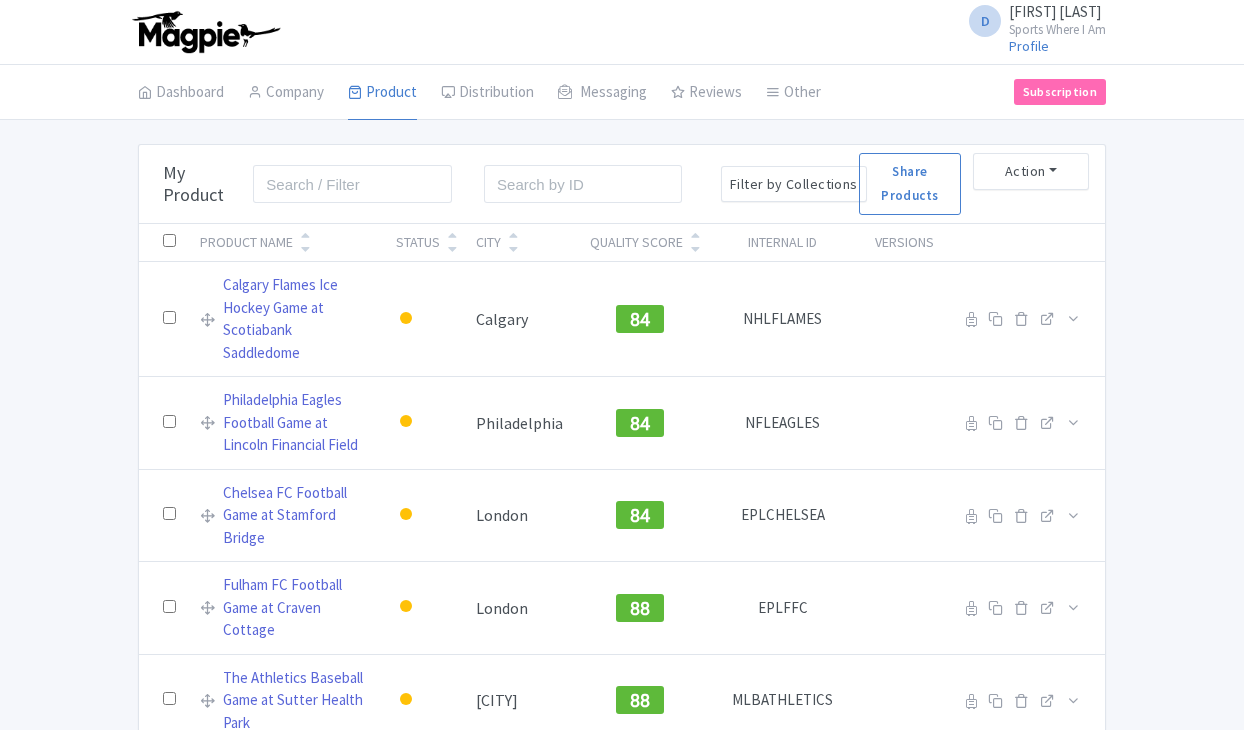 scroll, scrollTop: 0, scrollLeft: 0, axis: both 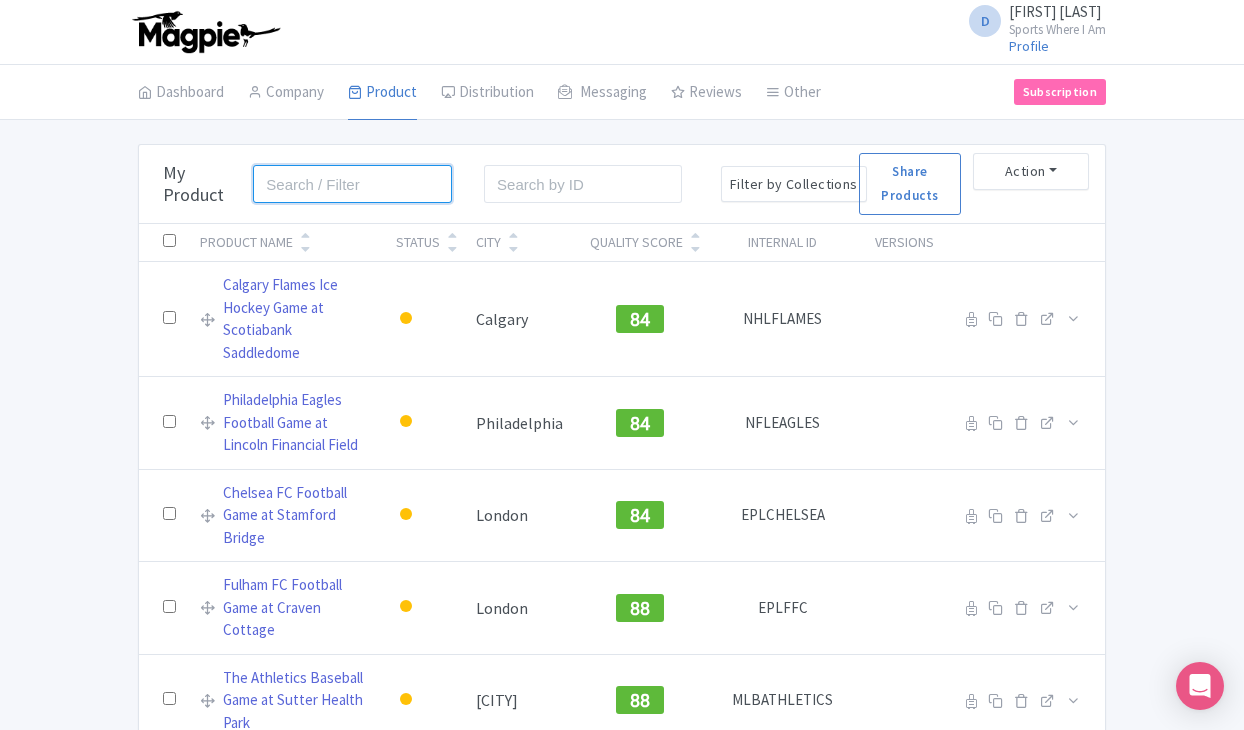 click at bounding box center [352, 184] 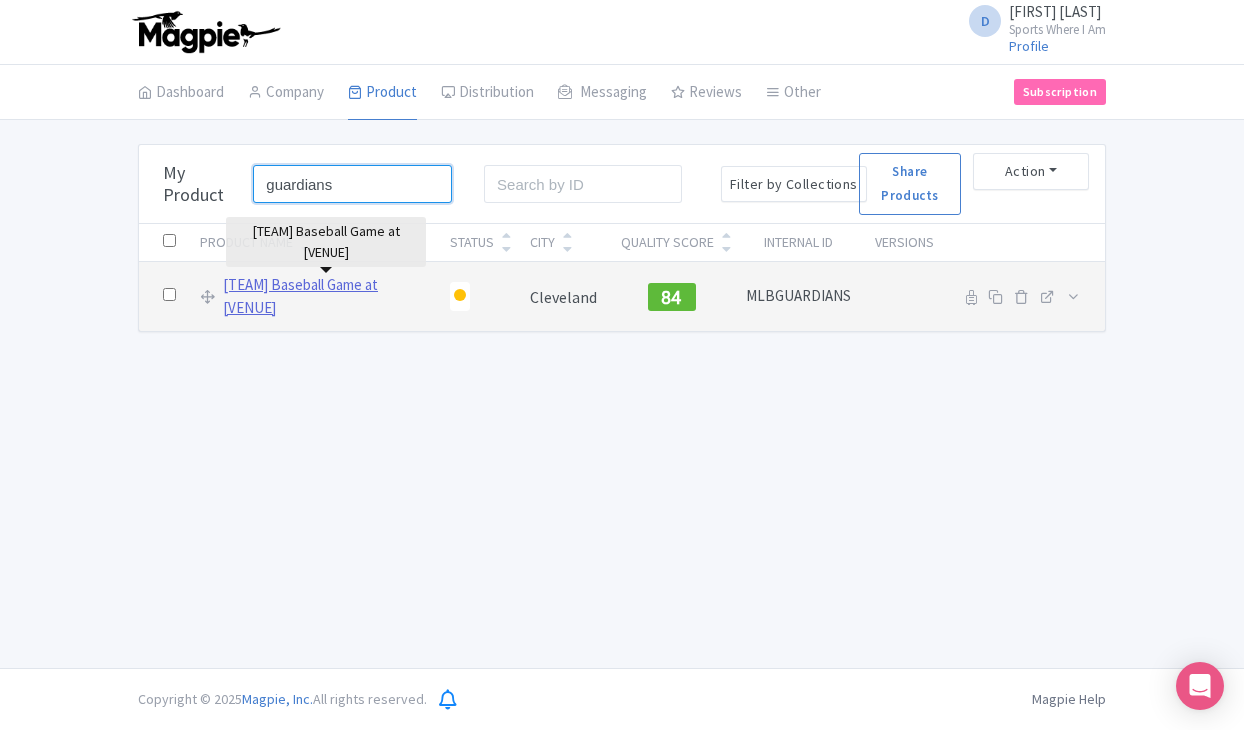 type on "guardians" 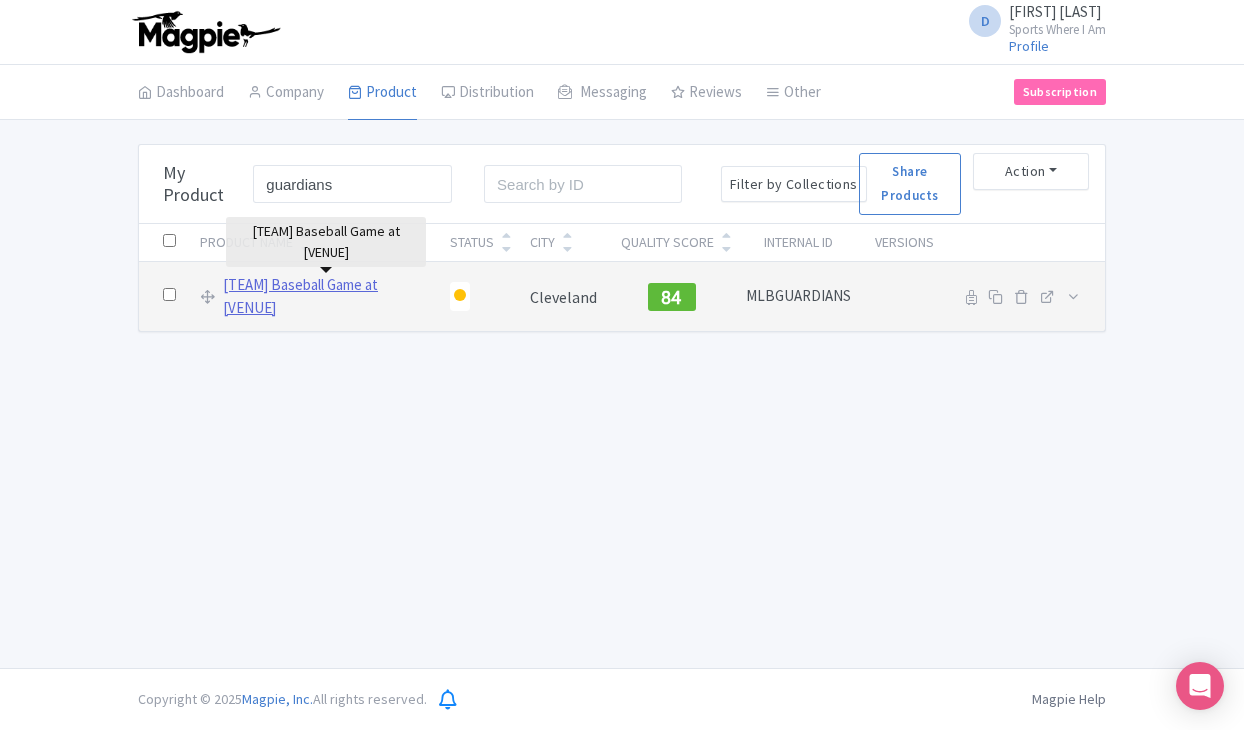 click on "[TEAM] Baseball Game at [VENUE]" at bounding box center (324, 296) 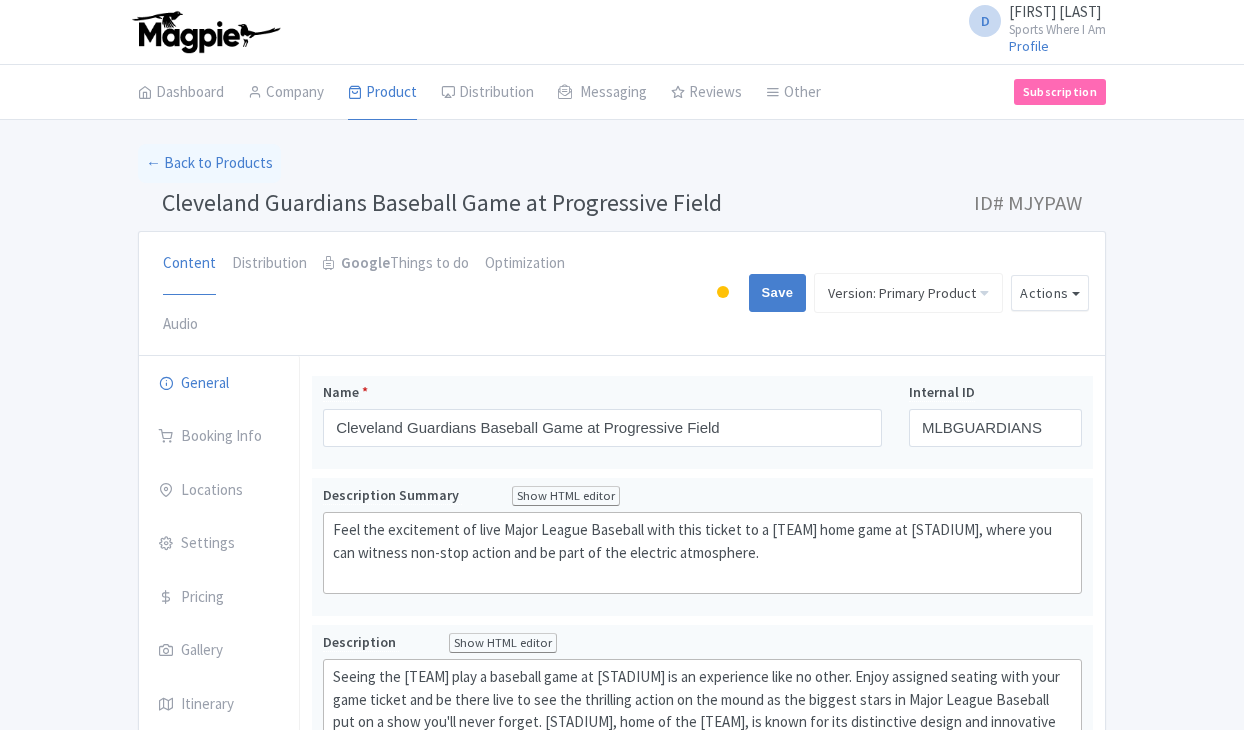 scroll, scrollTop: 0, scrollLeft: 0, axis: both 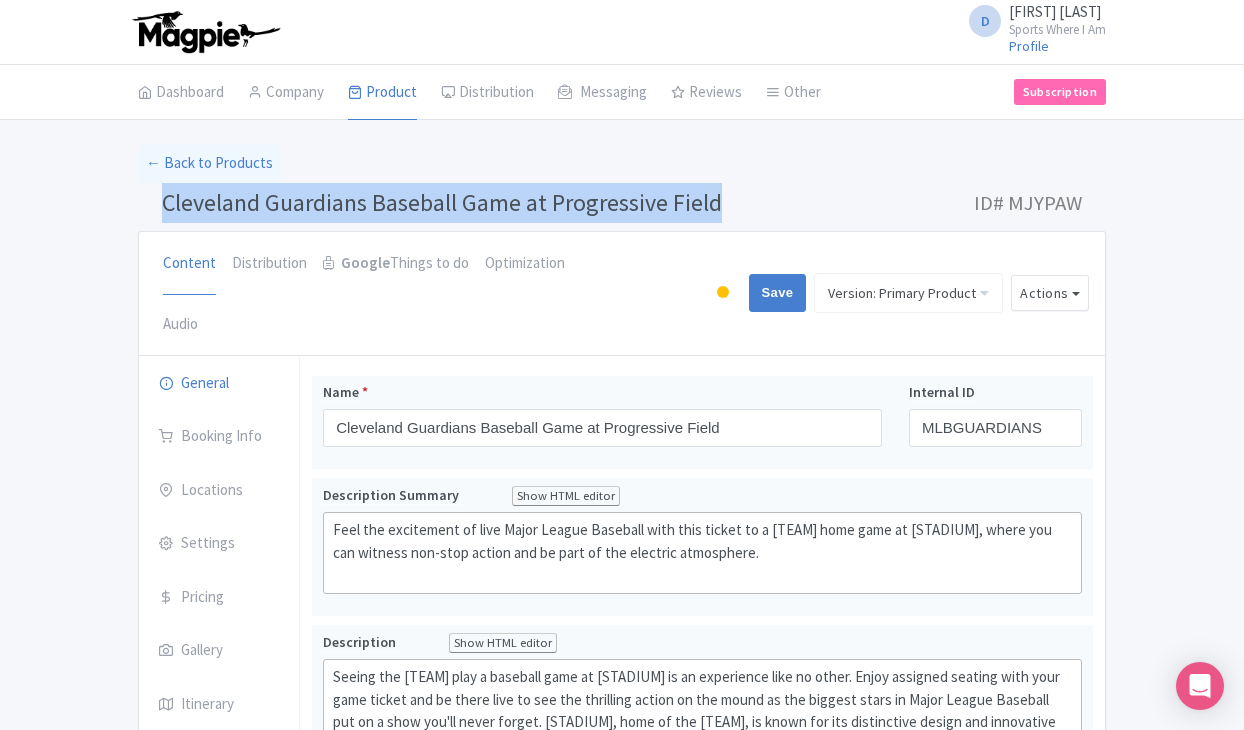 drag, startPoint x: 165, startPoint y: 205, endPoint x: 720, endPoint y: 201, distance: 555.0144 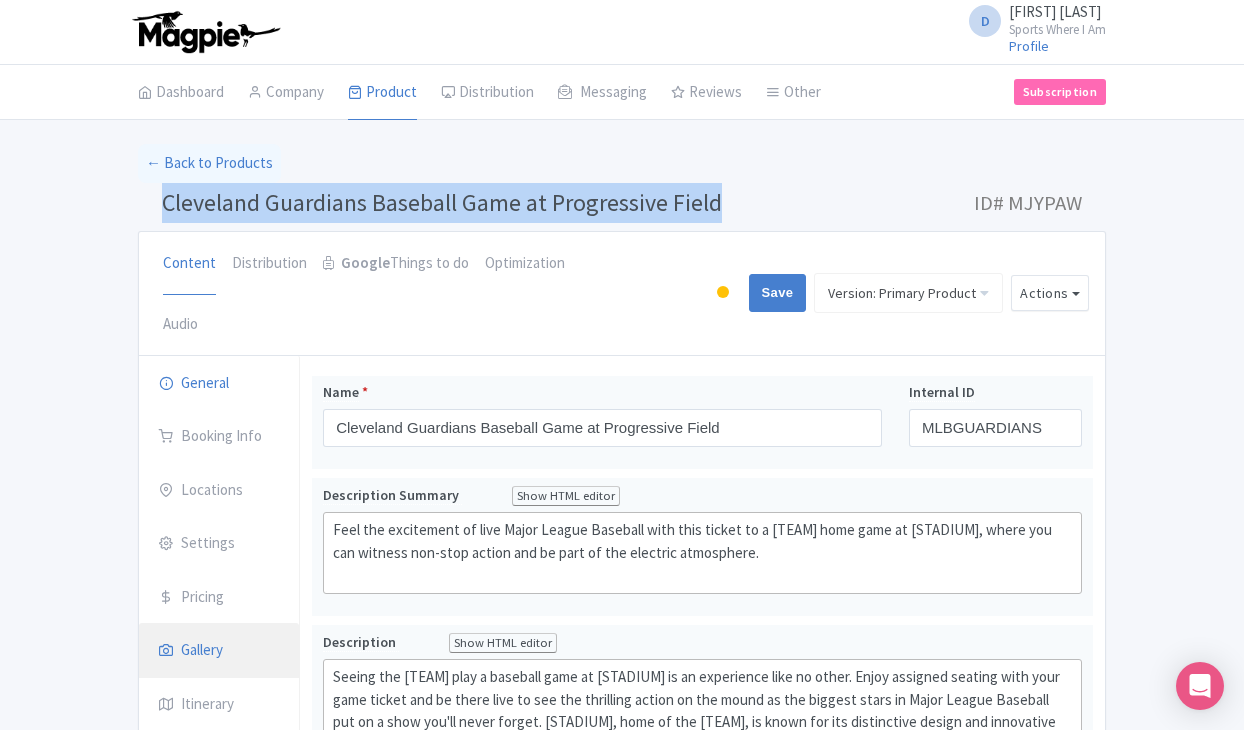 click on "Gallery" at bounding box center (219, 651) 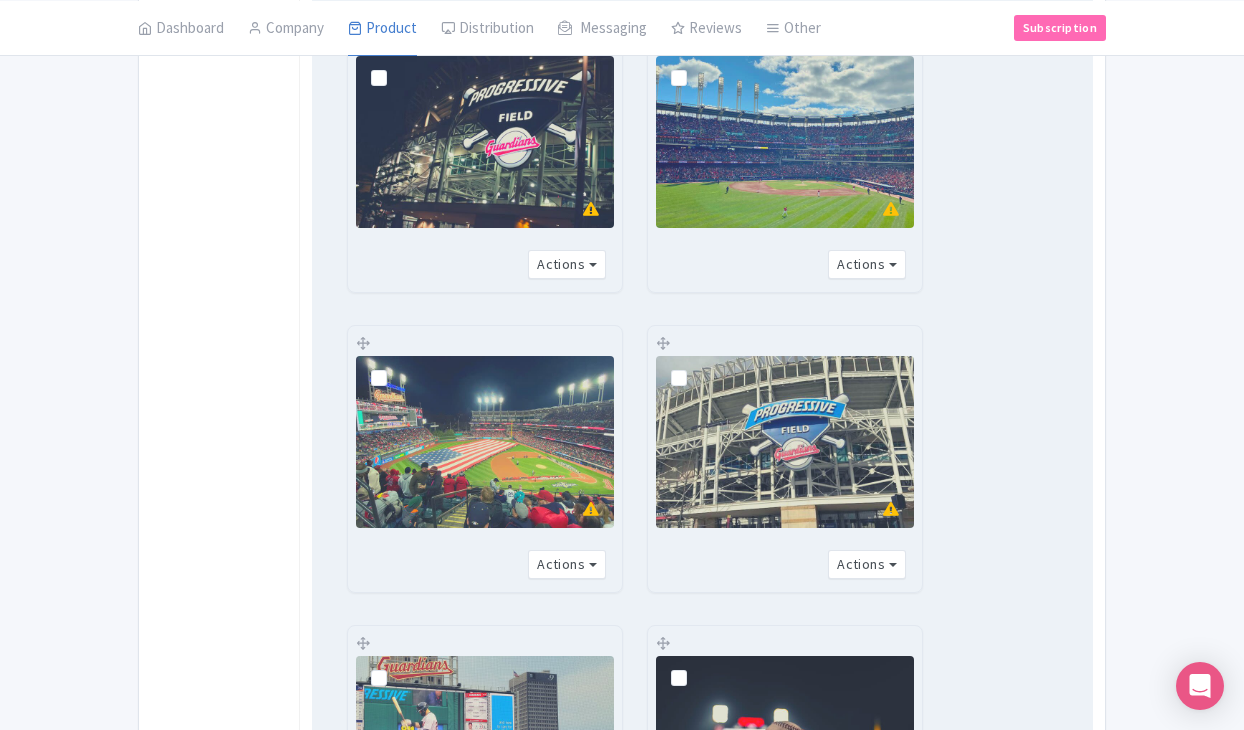 scroll, scrollTop: 1381, scrollLeft: 0, axis: vertical 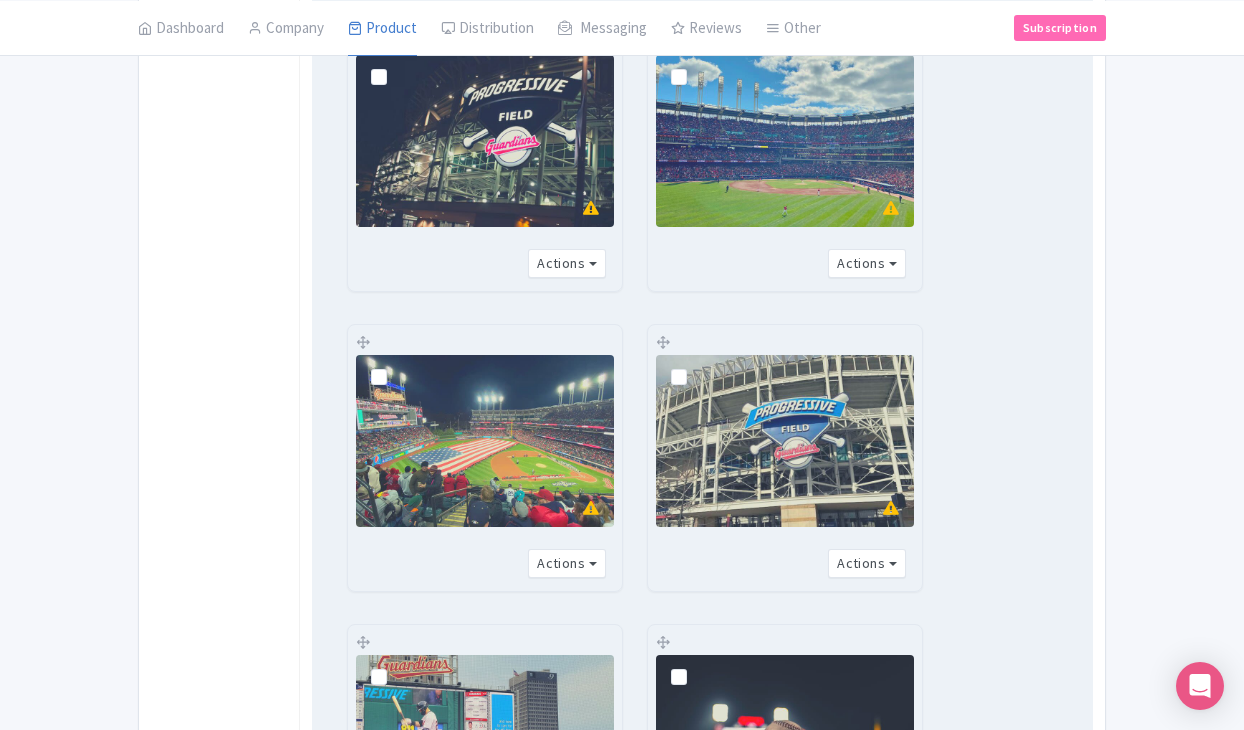 click at bounding box center (395, 366) 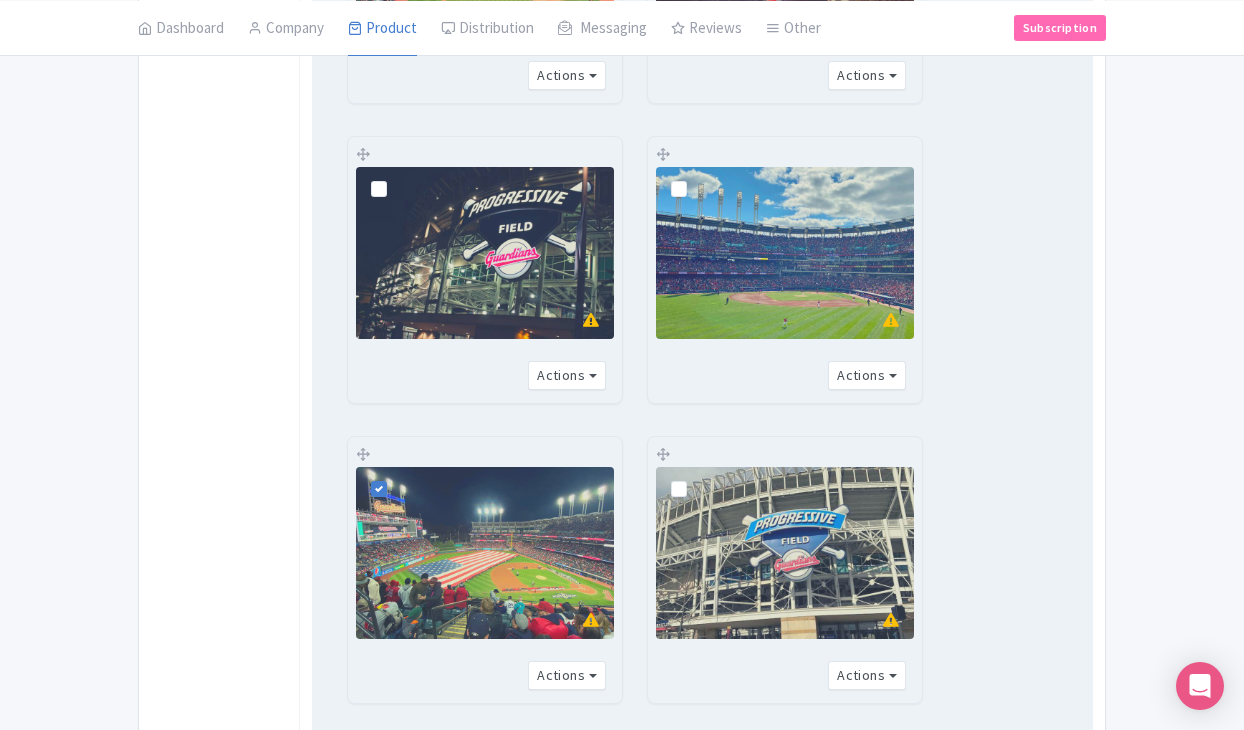 scroll, scrollTop: 1244, scrollLeft: 0, axis: vertical 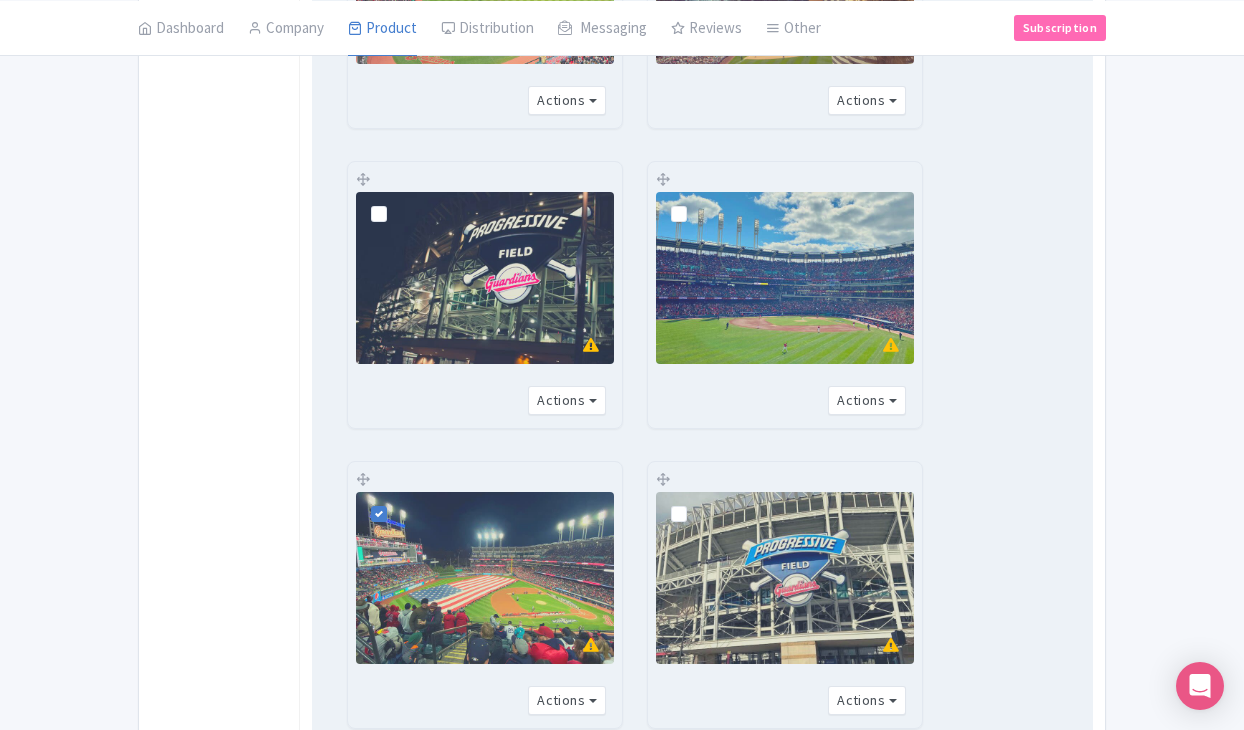 click at bounding box center [695, 203] 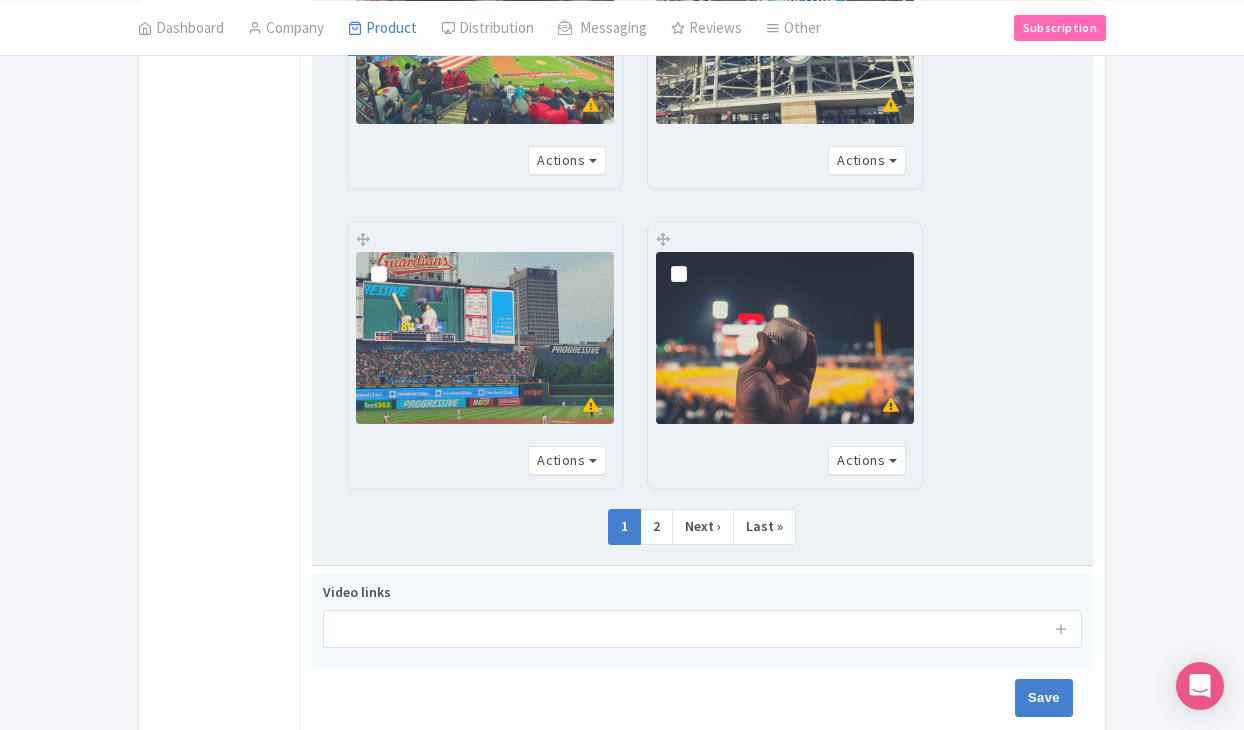 scroll, scrollTop: 1785, scrollLeft: 0, axis: vertical 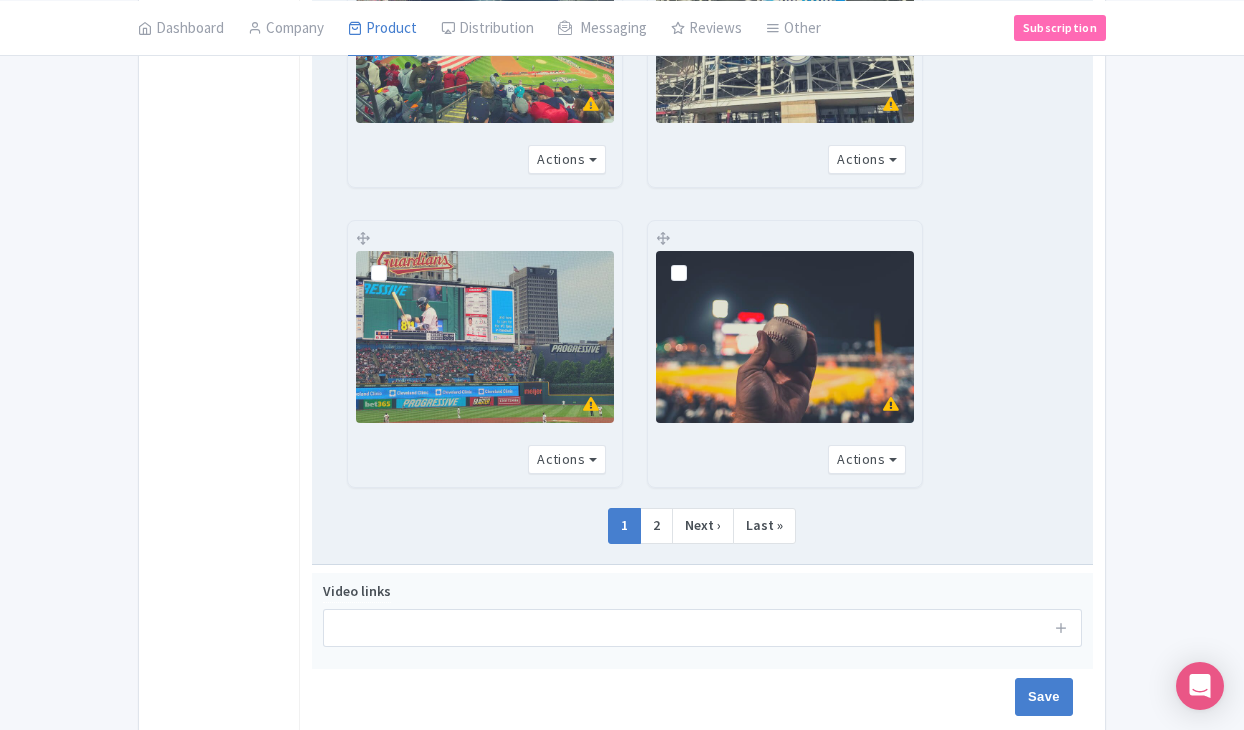 click at bounding box center (395, 262) 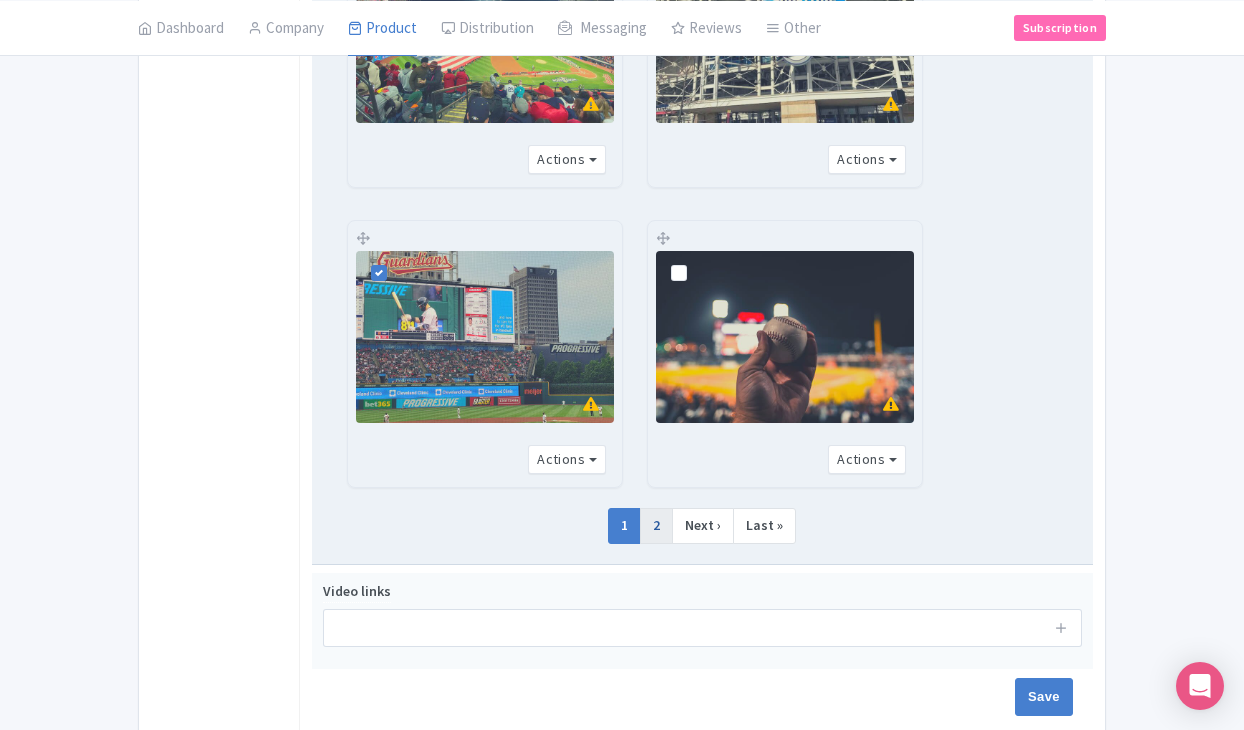 click on "2" at bounding box center [656, 526] 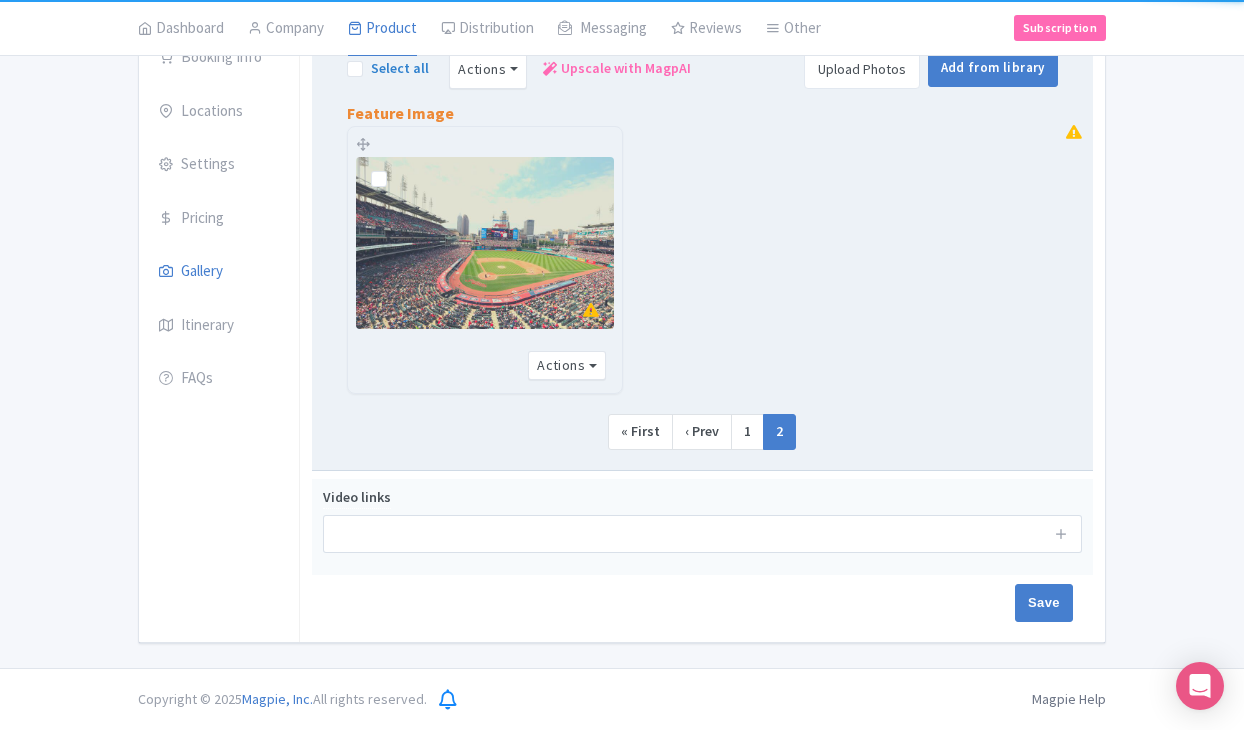 scroll, scrollTop: 376, scrollLeft: 0, axis: vertical 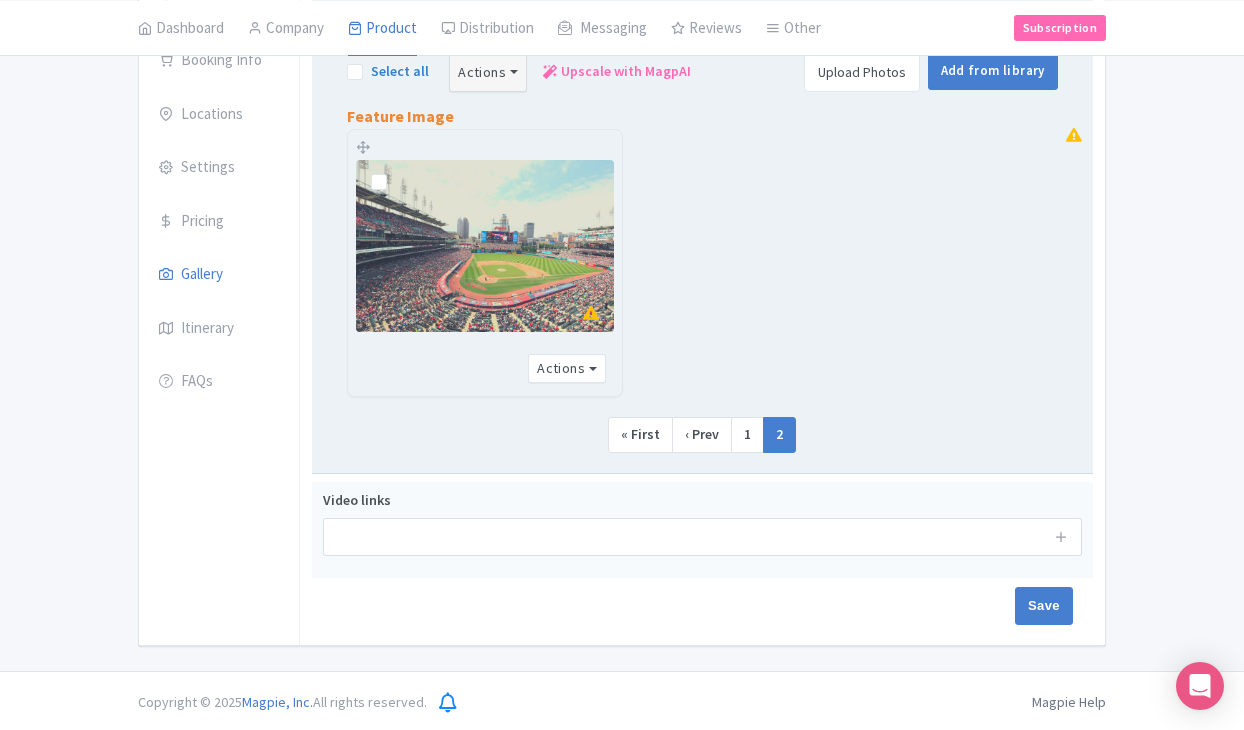 click on "Actions" at bounding box center [488, 72] 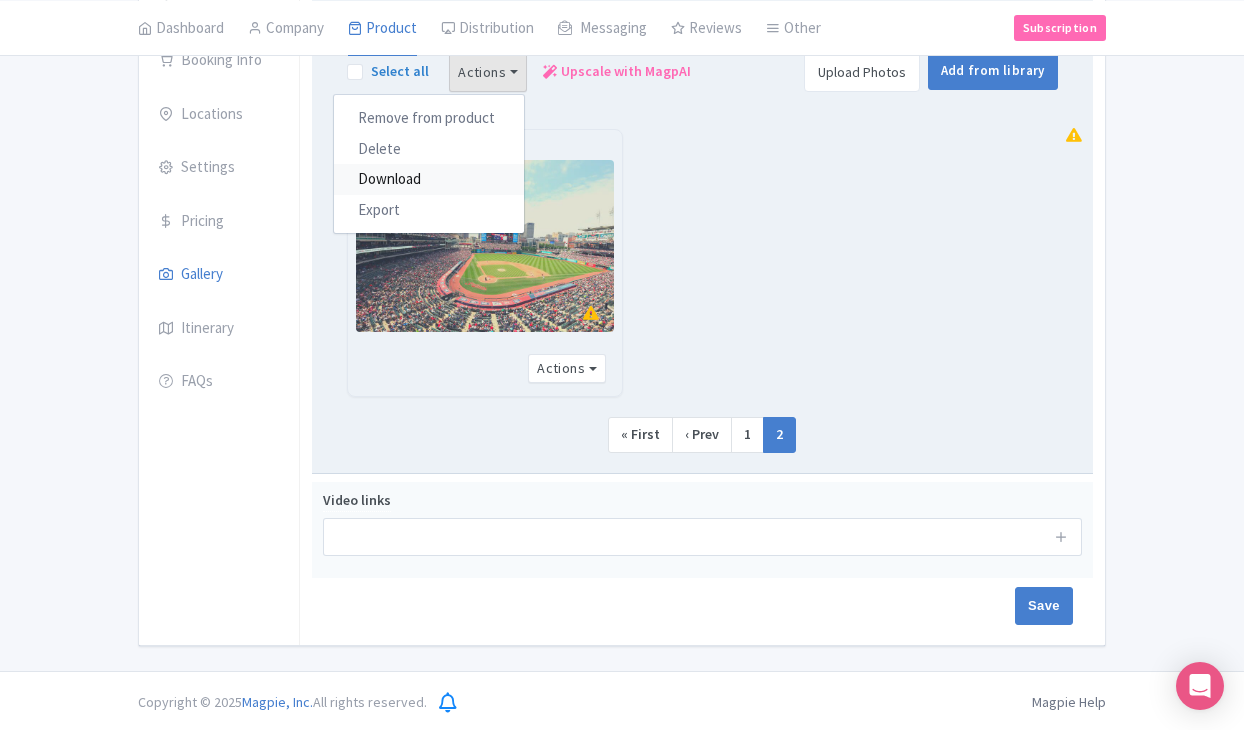click on "Download" at bounding box center [429, 179] 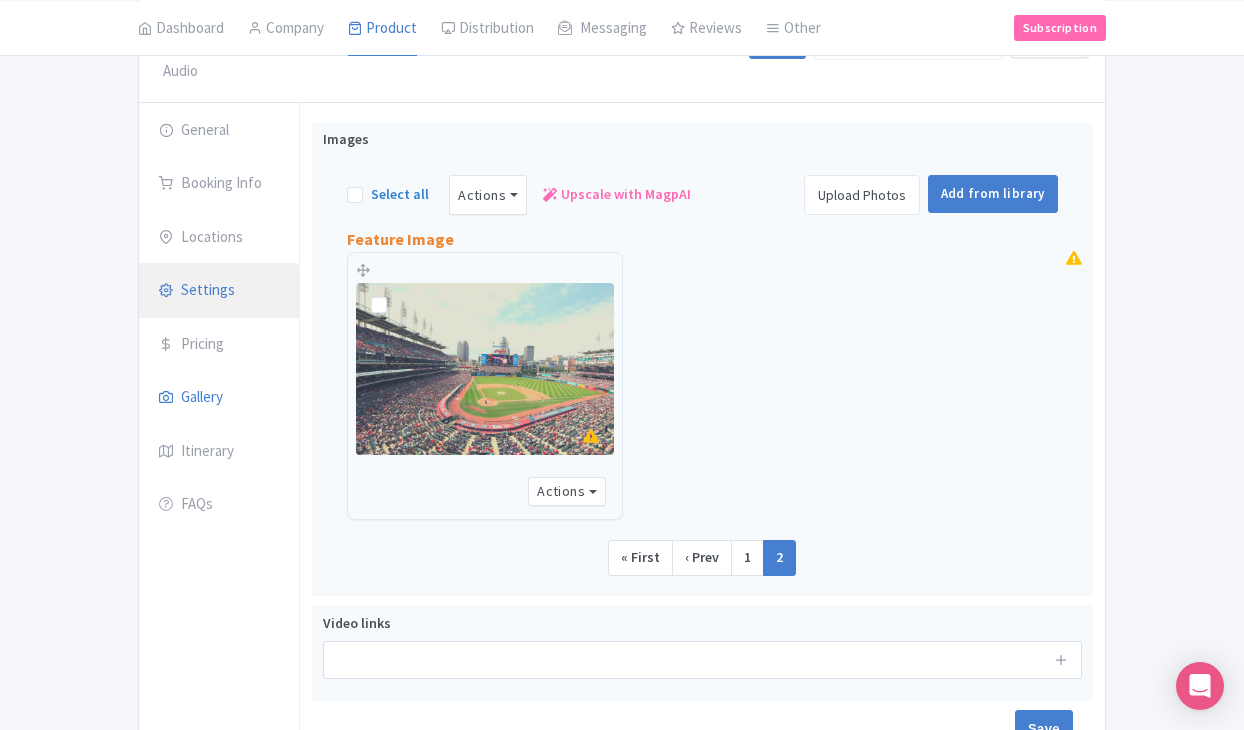 scroll, scrollTop: 234, scrollLeft: 0, axis: vertical 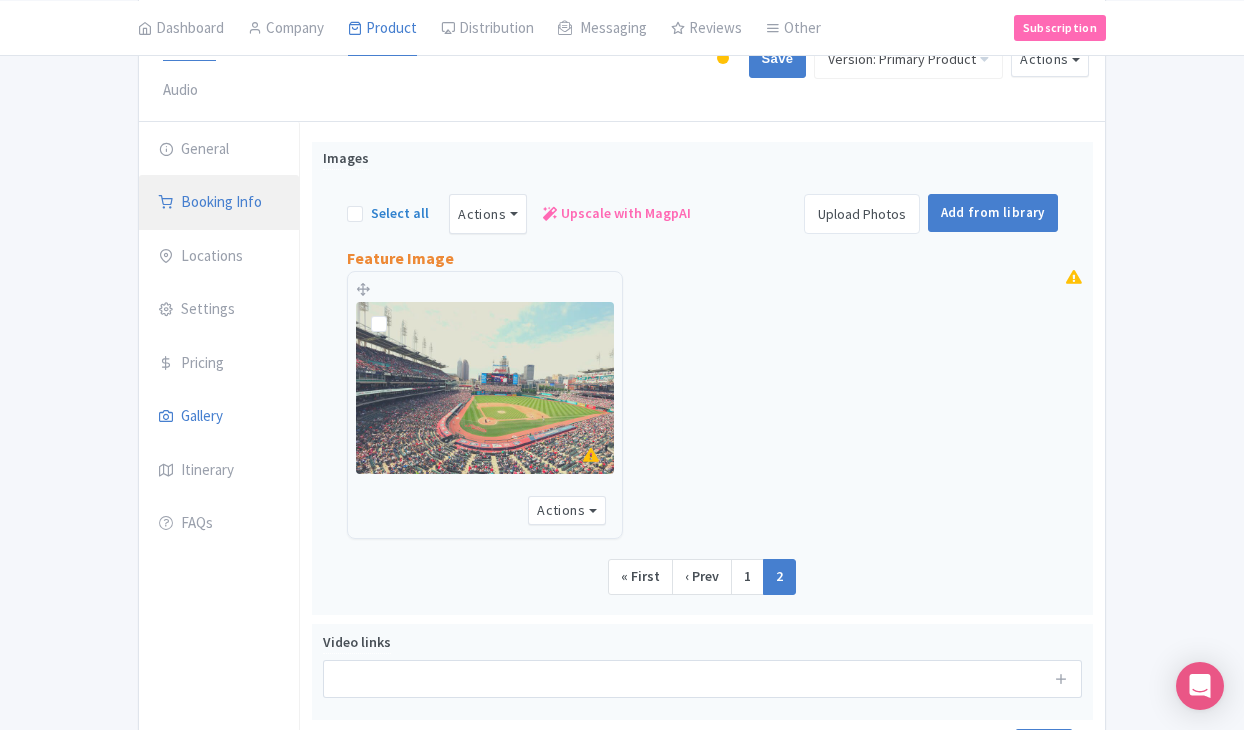 click on "Booking Info" at bounding box center [219, 203] 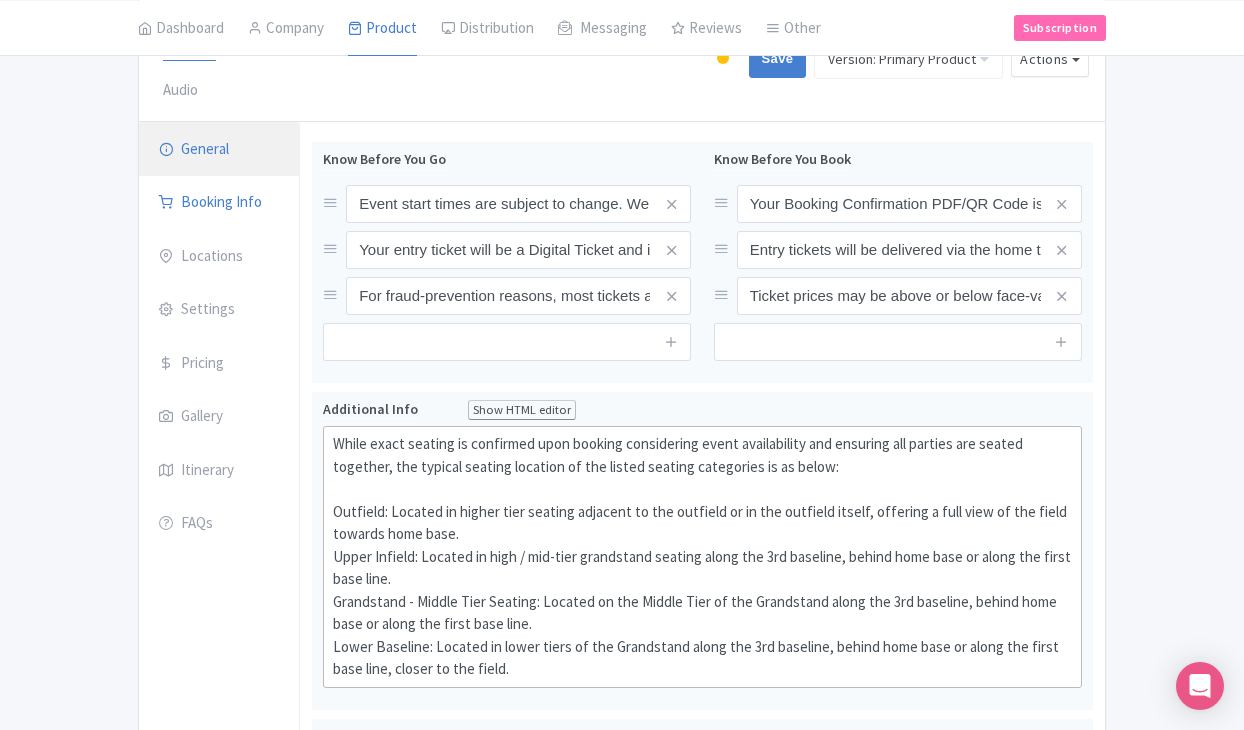 click on "General" at bounding box center [219, 150] 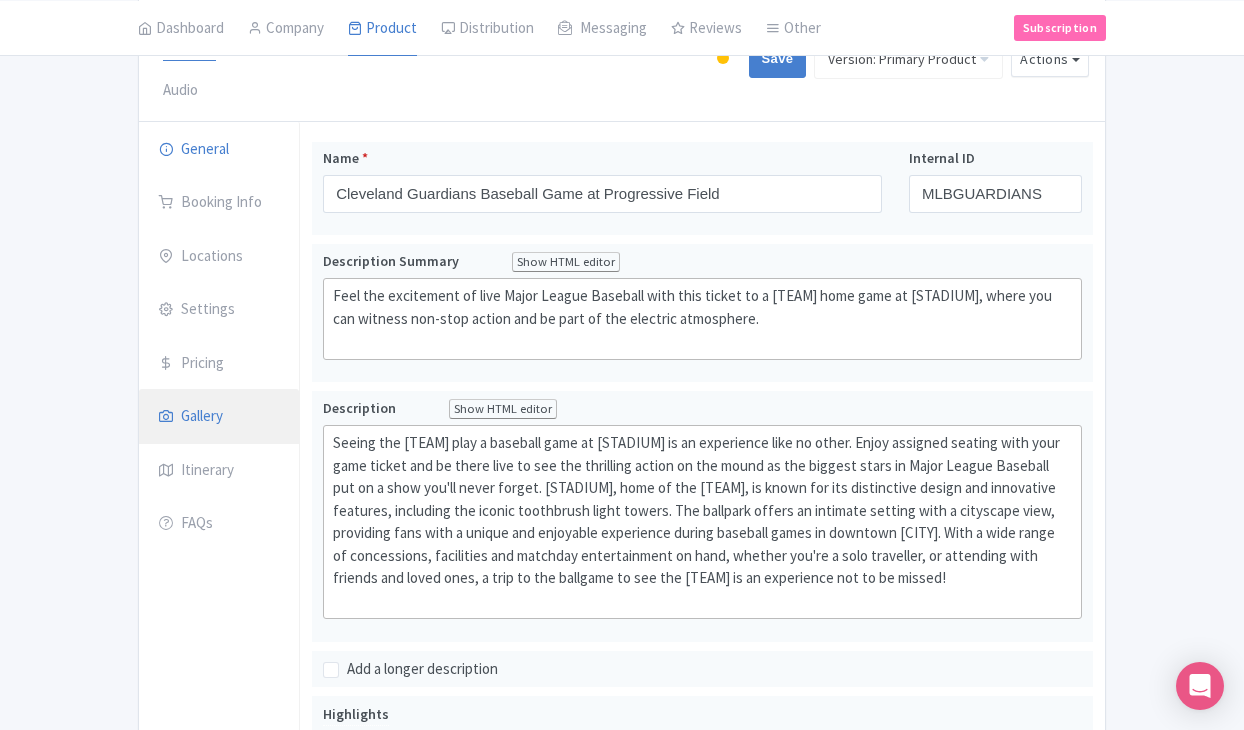 click on "Gallery" at bounding box center (219, 417) 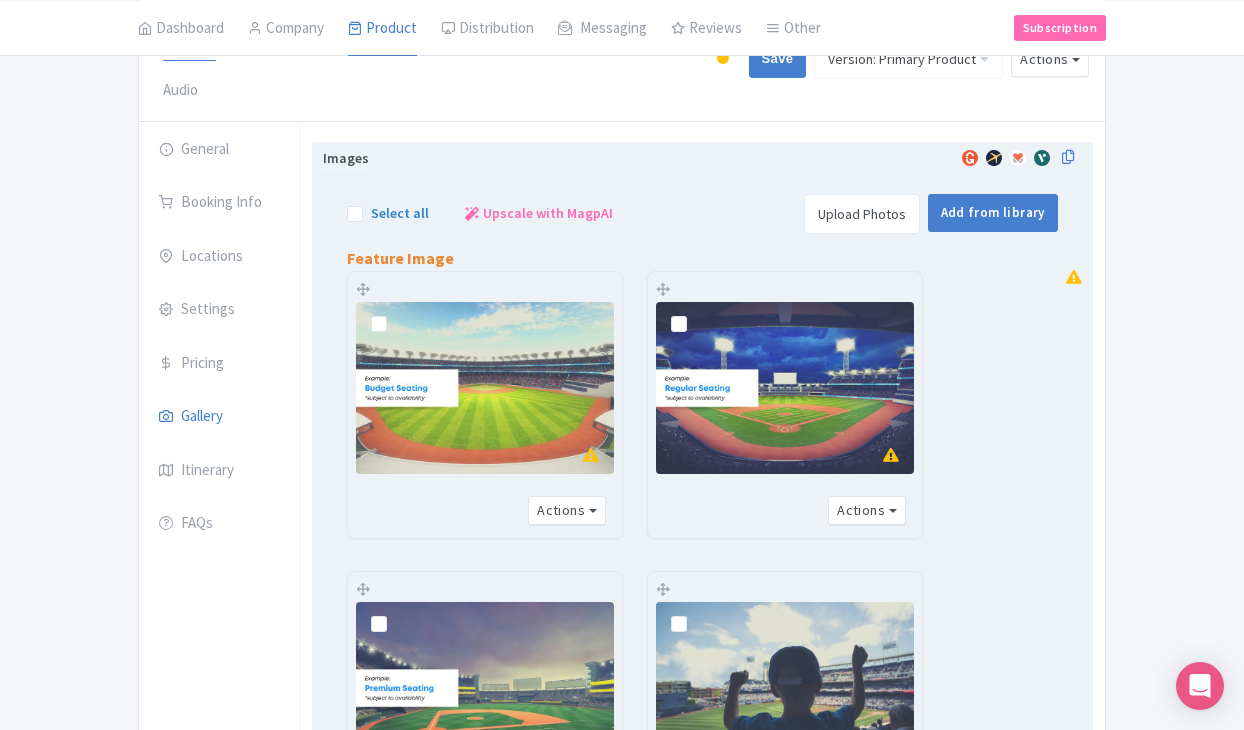 scroll, scrollTop: 797, scrollLeft: 0, axis: vertical 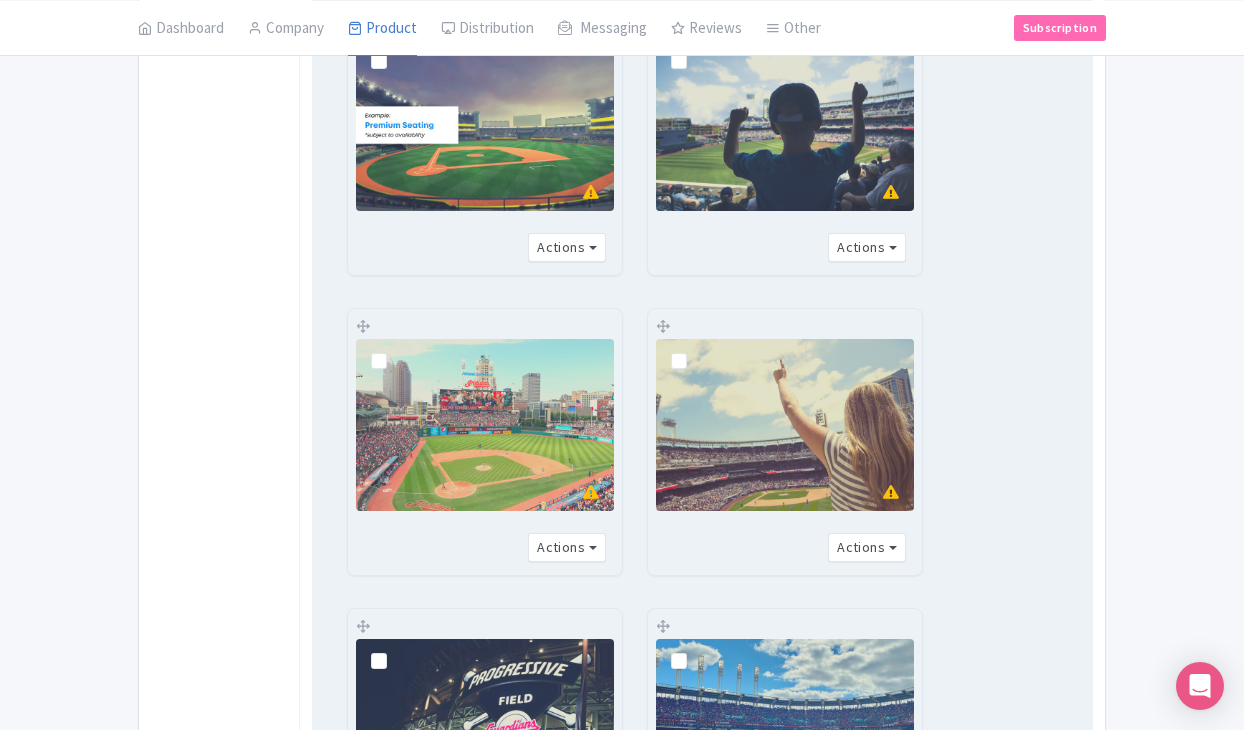 click at bounding box center (395, 350) 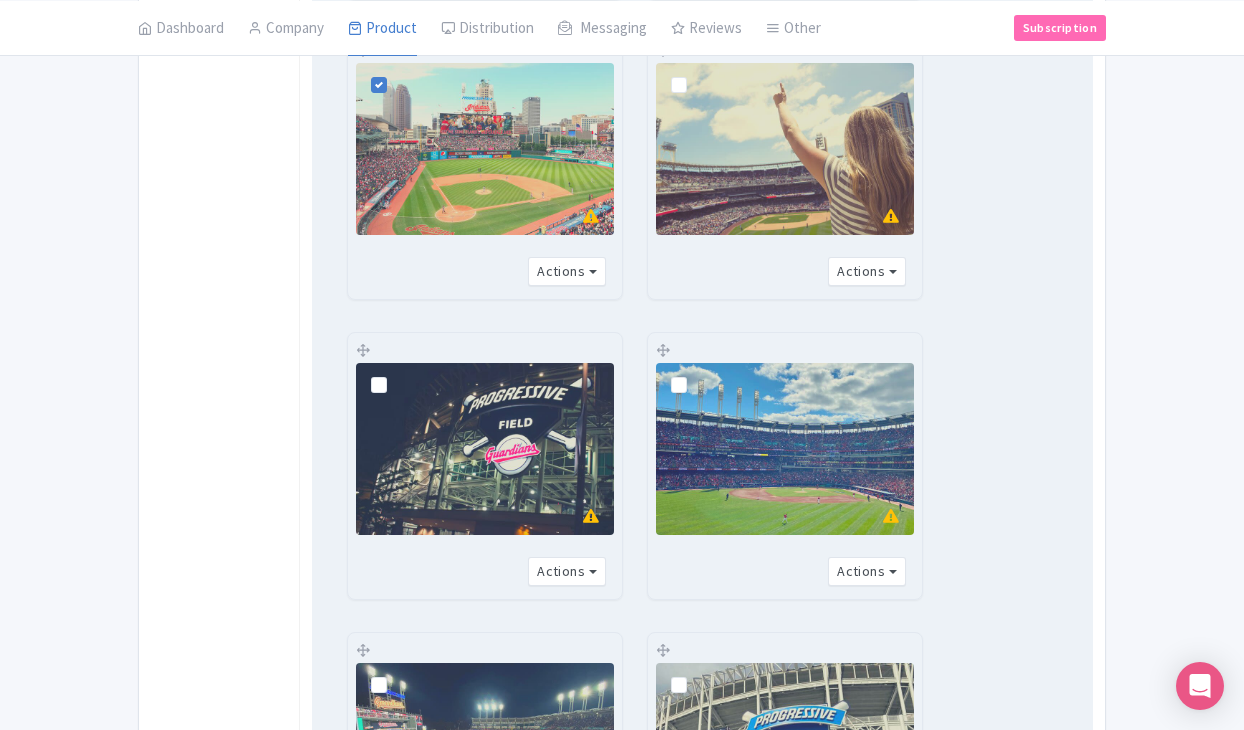 scroll, scrollTop: 1094, scrollLeft: 0, axis: vertical 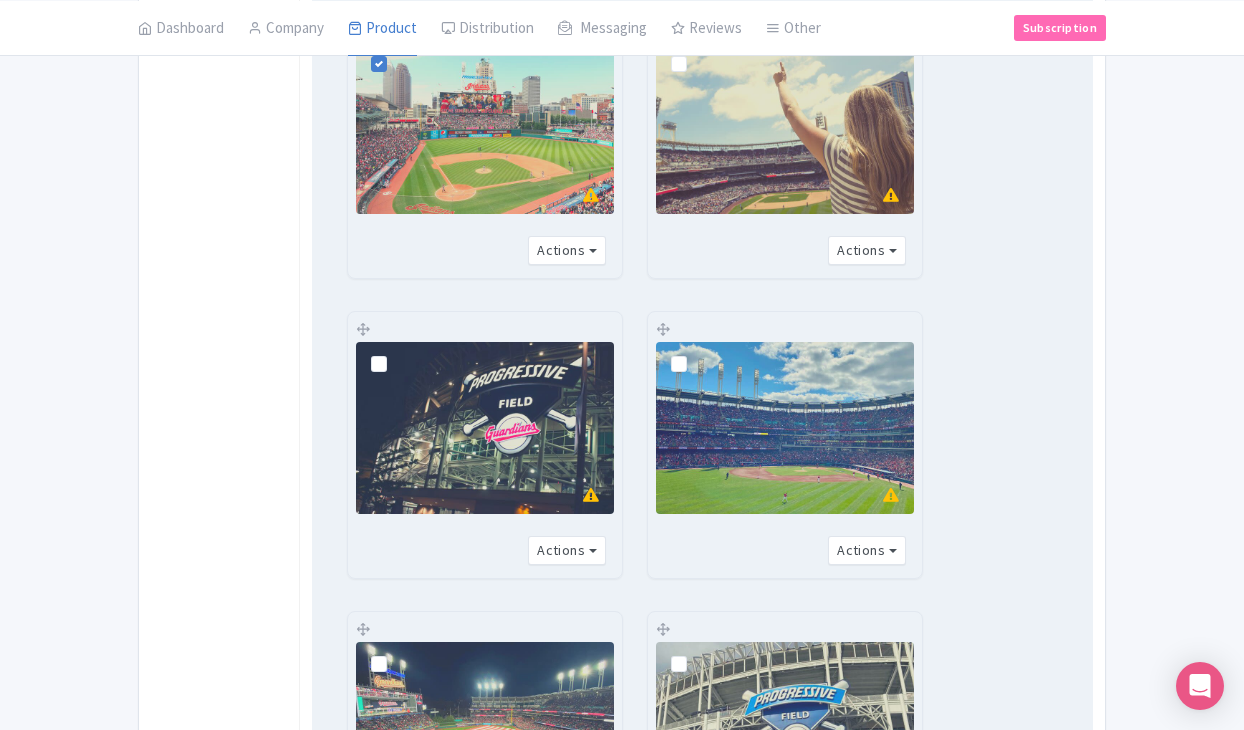 click at bounding box center (695, 353) 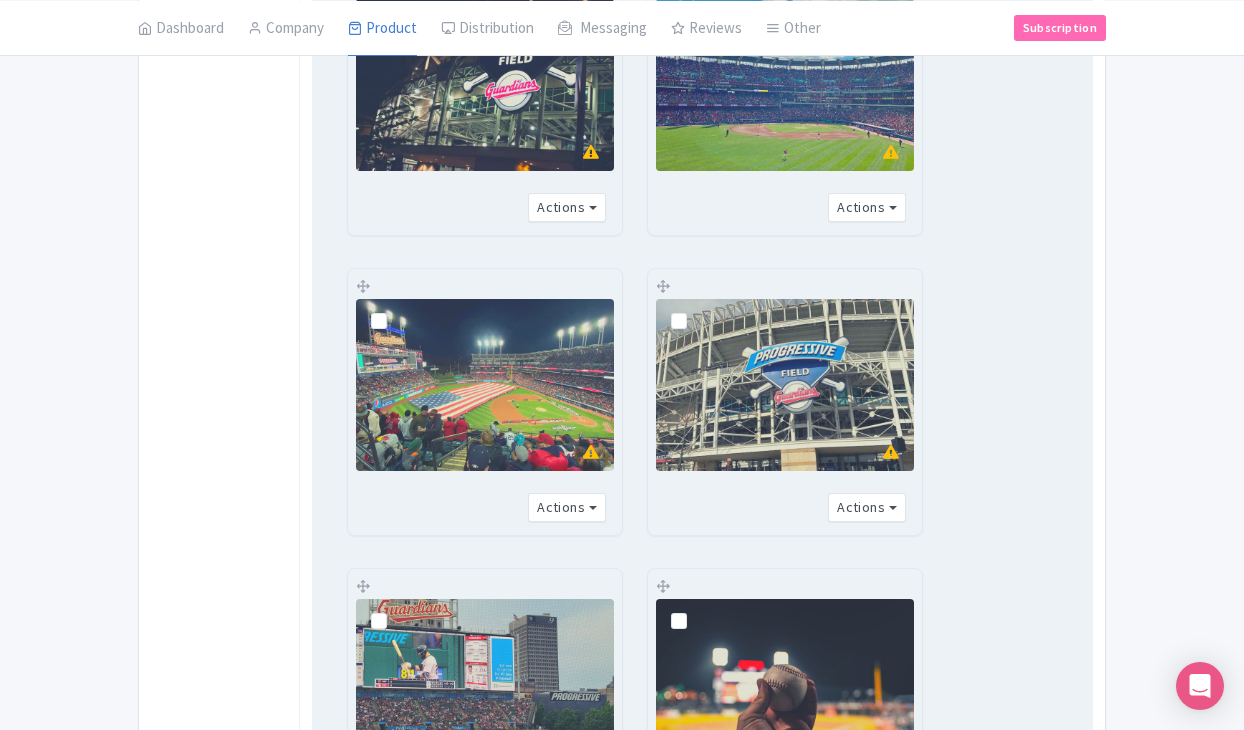 scroll, scrollTop: 1442, scrollLeft: 0, axis: vertical 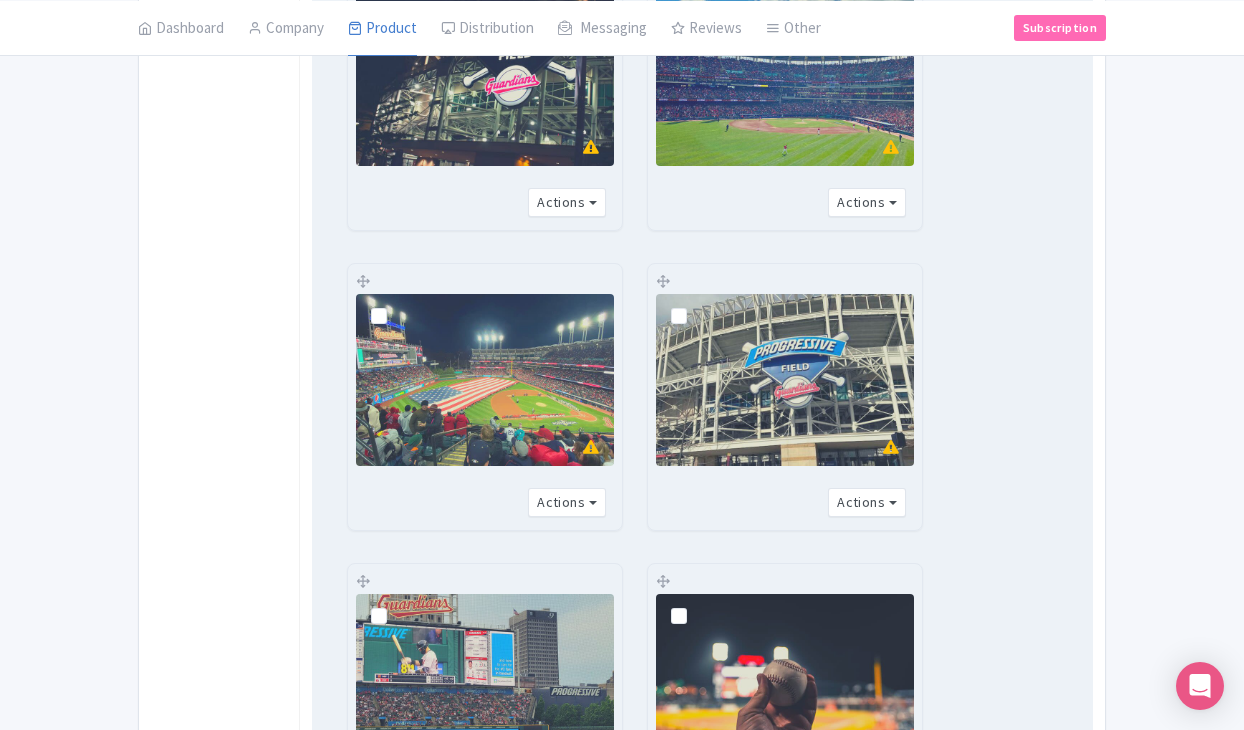 click at bounding box center [395, 305] 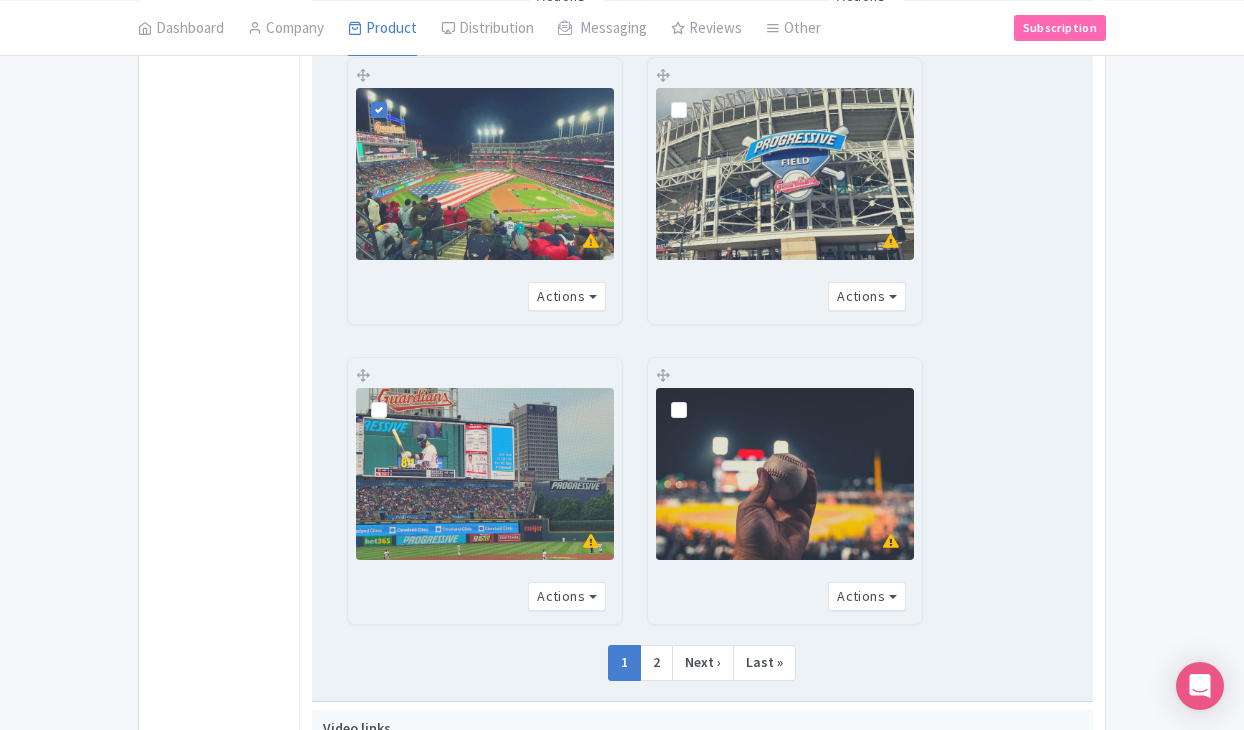 scroll, scrollTop: 1662, scrollLeft: 0, axis: vertical 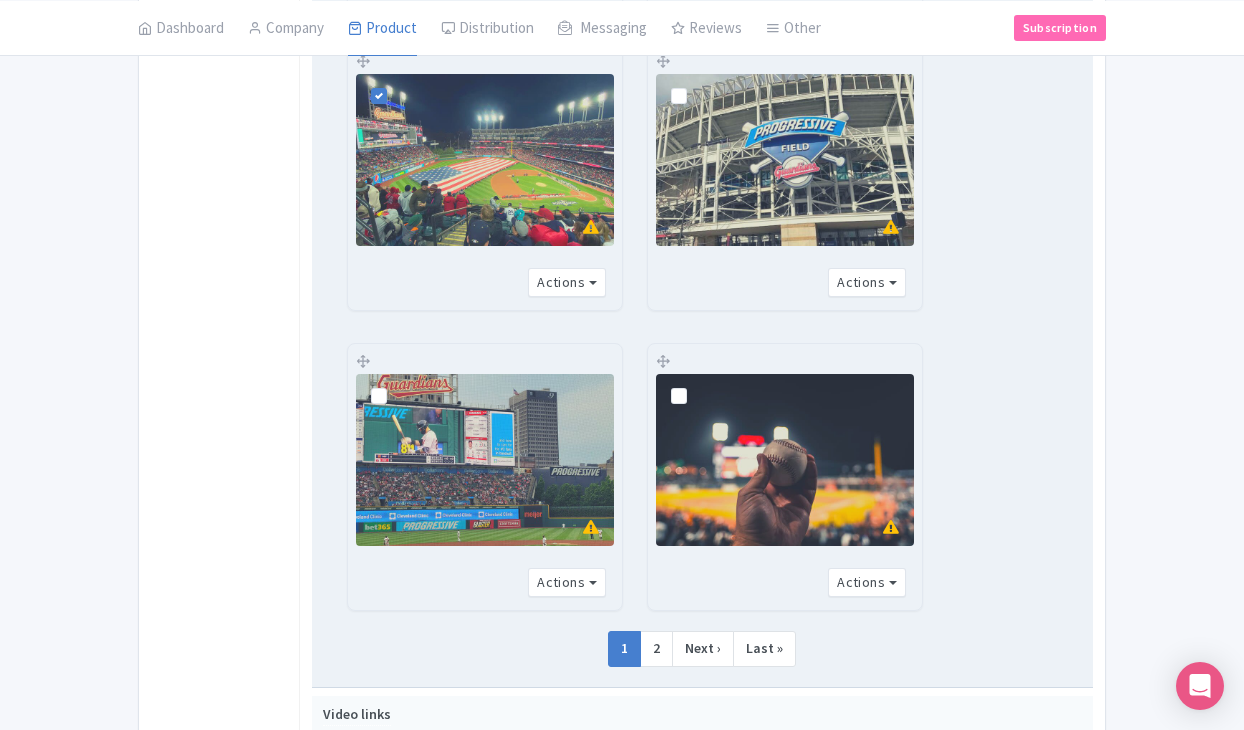 click at bounding box center (395, 385) 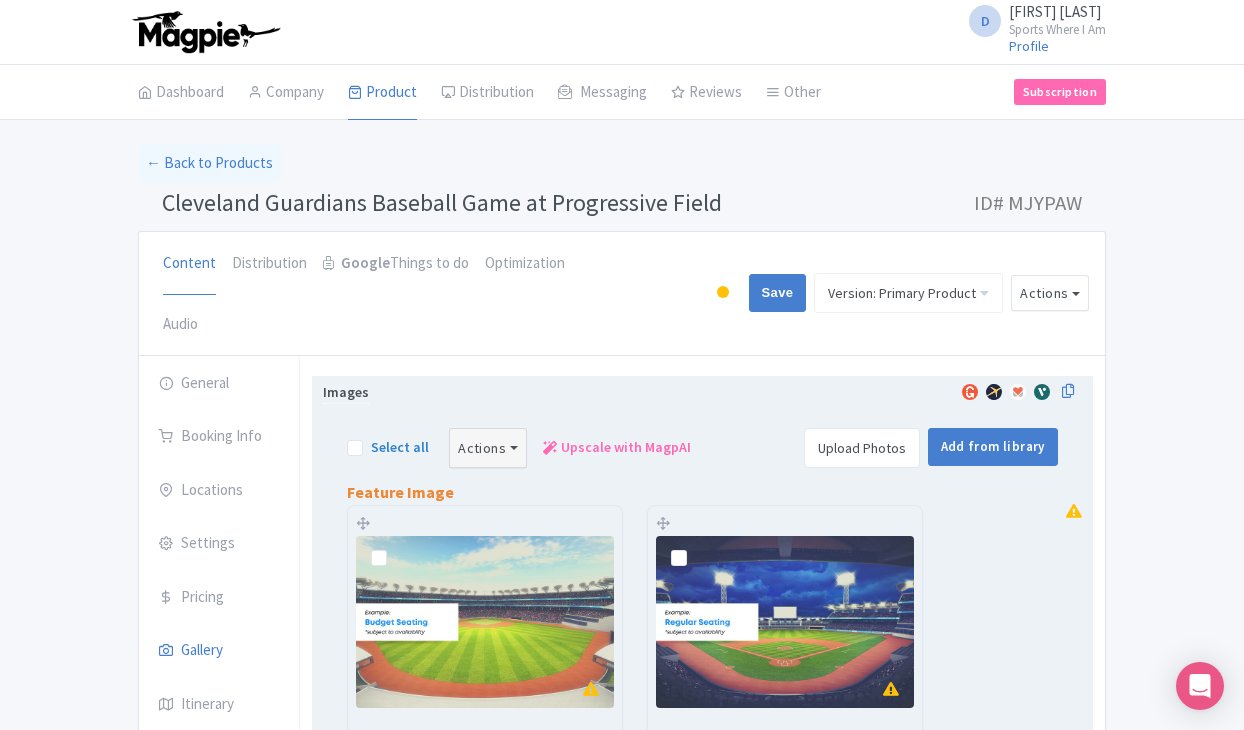 scroll, scrollTop: 0, scrollLeft: 0, axis: both 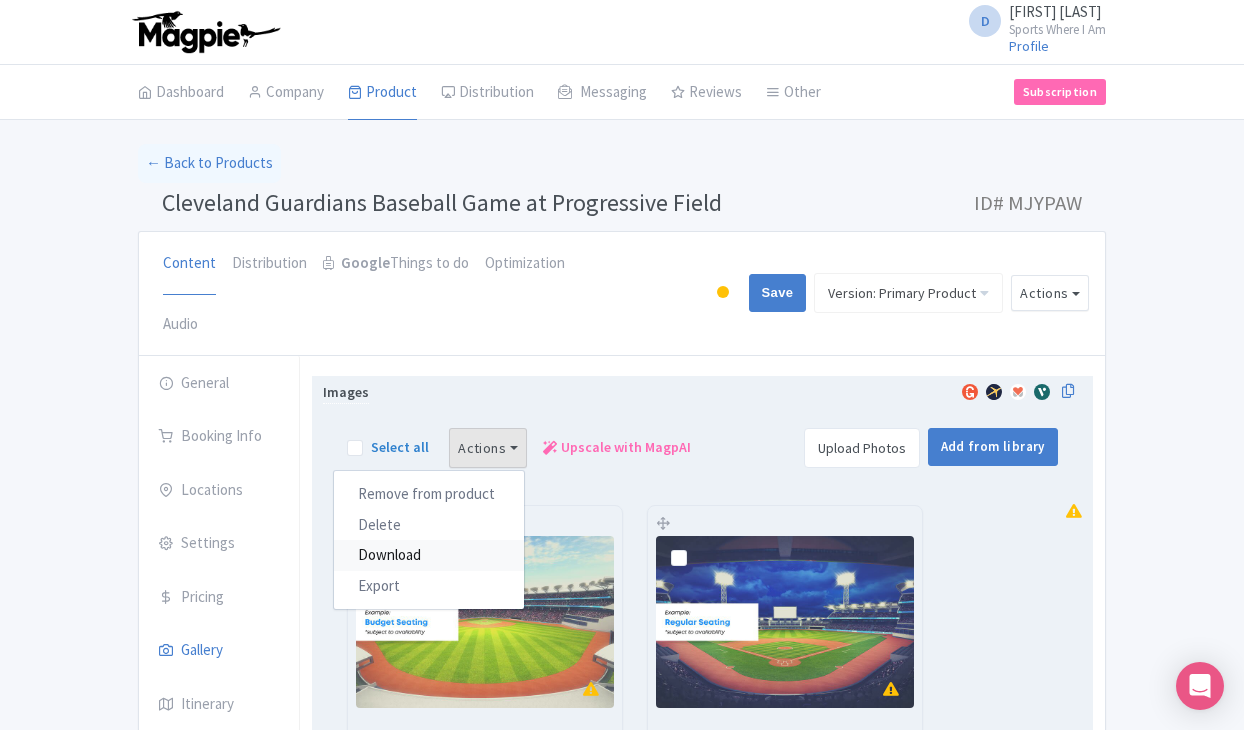 click on "Download" at bounding box center (429, 555) 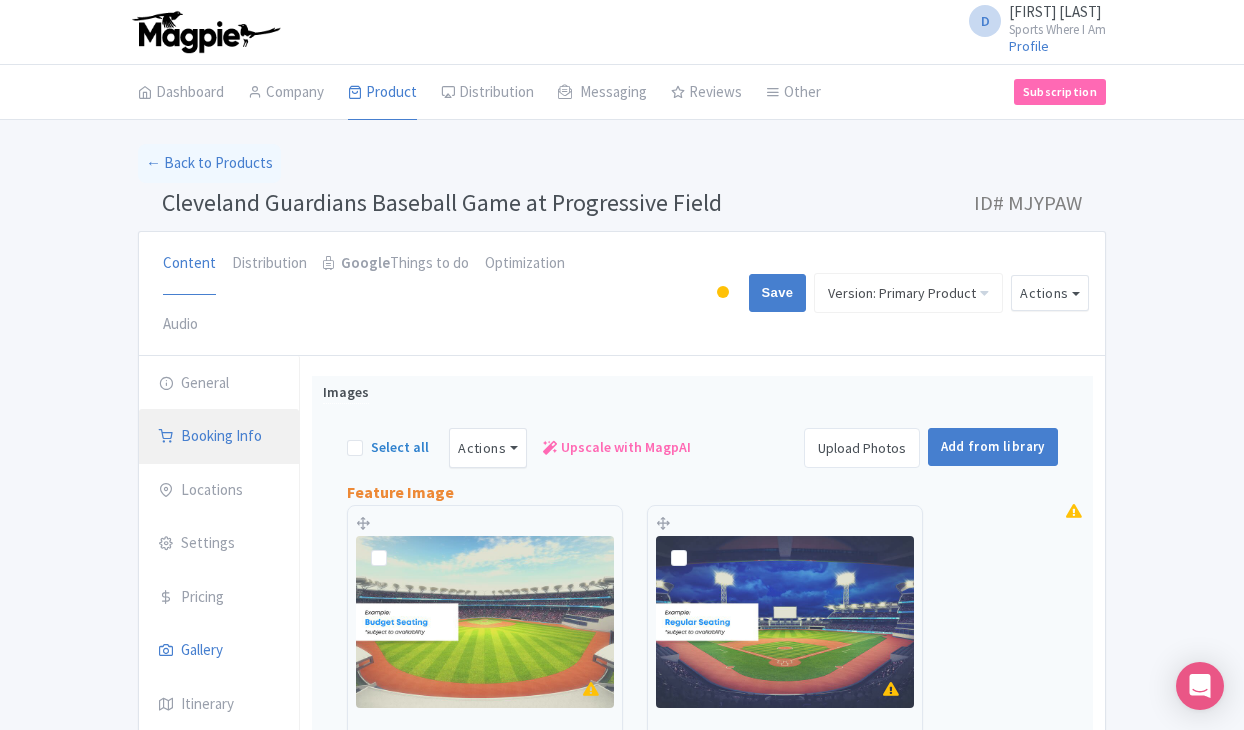 click on "Booking Info" at bounding box center [219, 437] 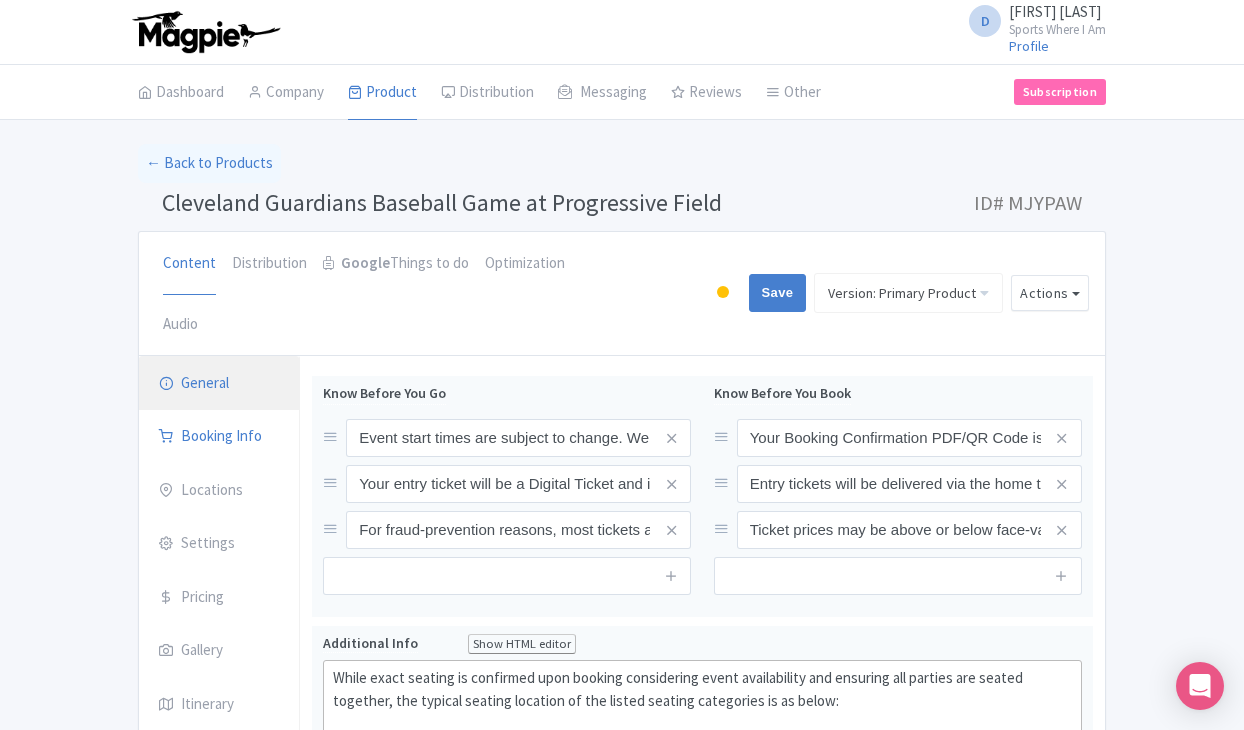 click on "General" at bounding box center (219, 384) 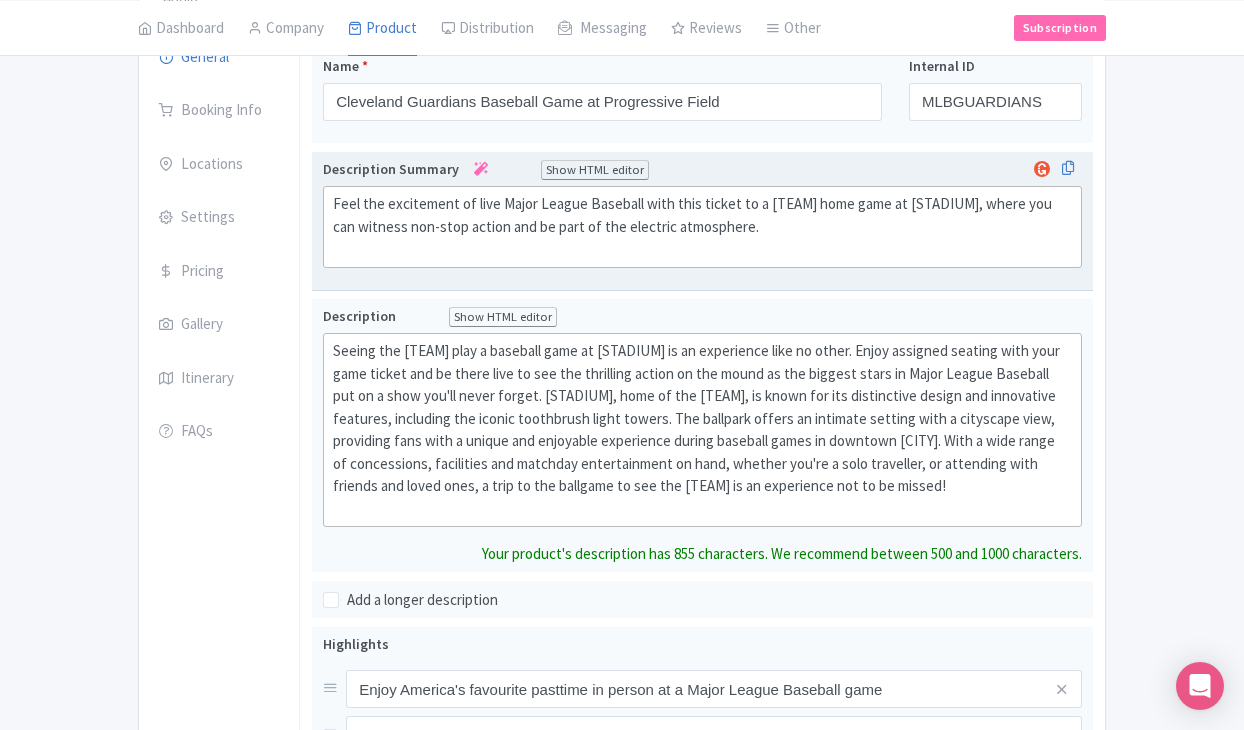 scroll, scrollTop: 318, scrollLeft: 0, axis: vertical 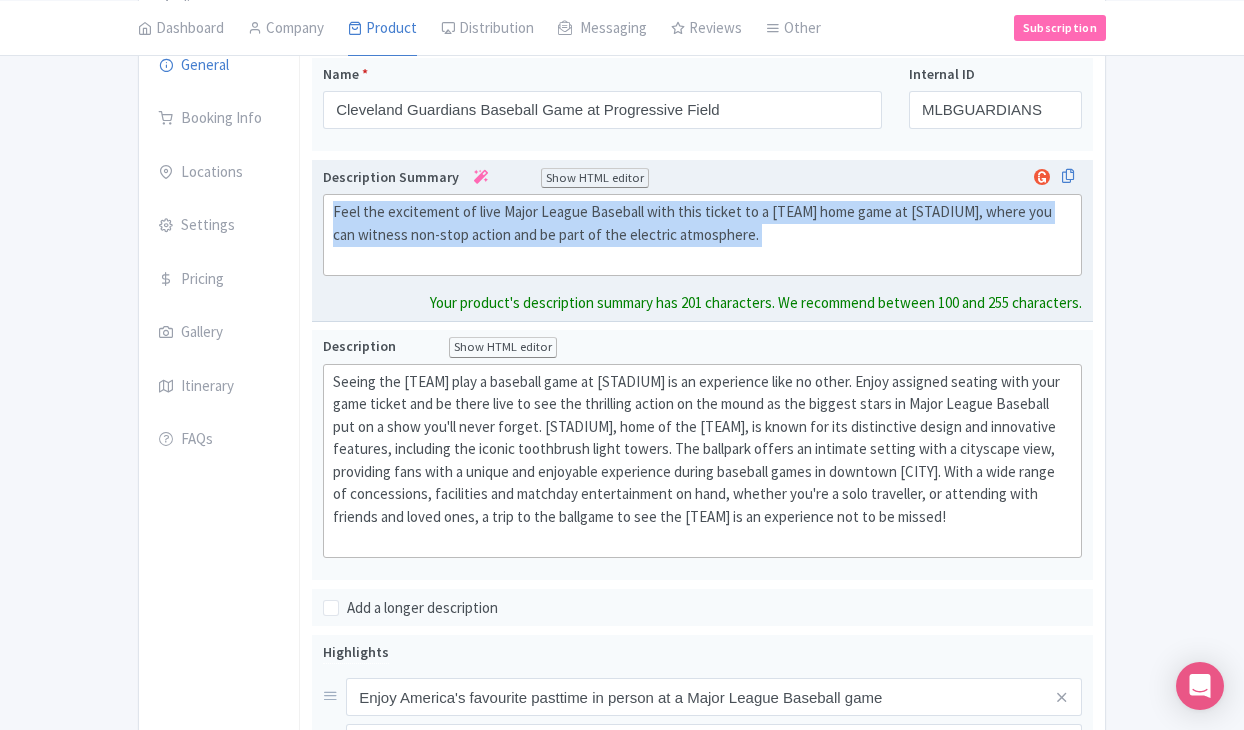 drag, startPoint x: 328, startPoint y: 208, endPoint x: 468, endPoint y: 270, distance: 153.11433 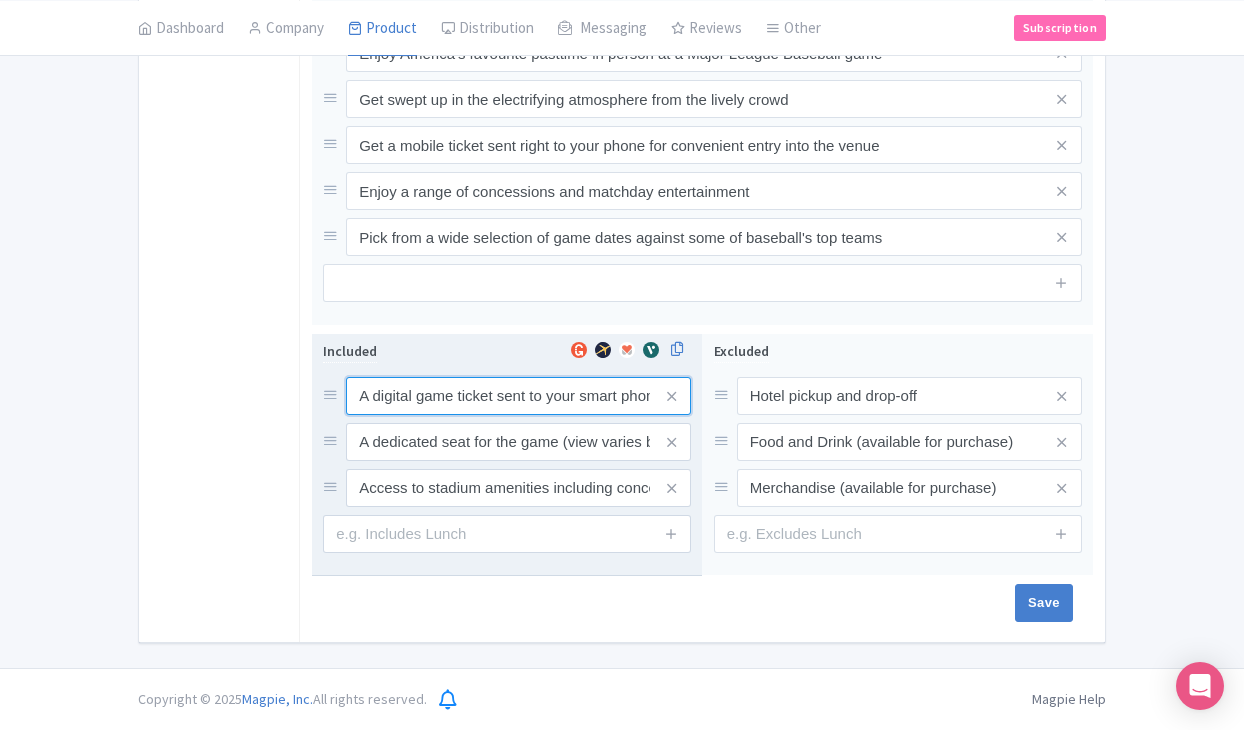 click on "A digital game ticket sent to your smart phone" at bounding box center [518, 396] 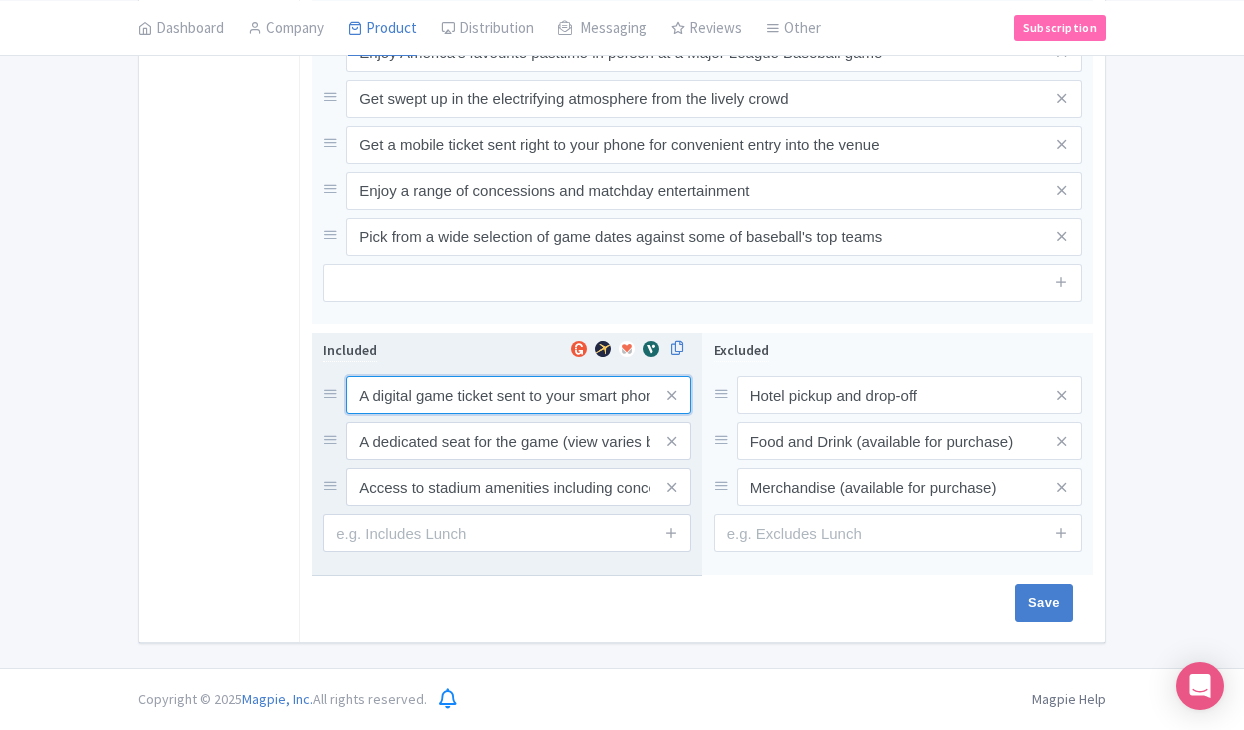 scroll, scrollTop: 953, scrollLeft: 0, axis: vertical 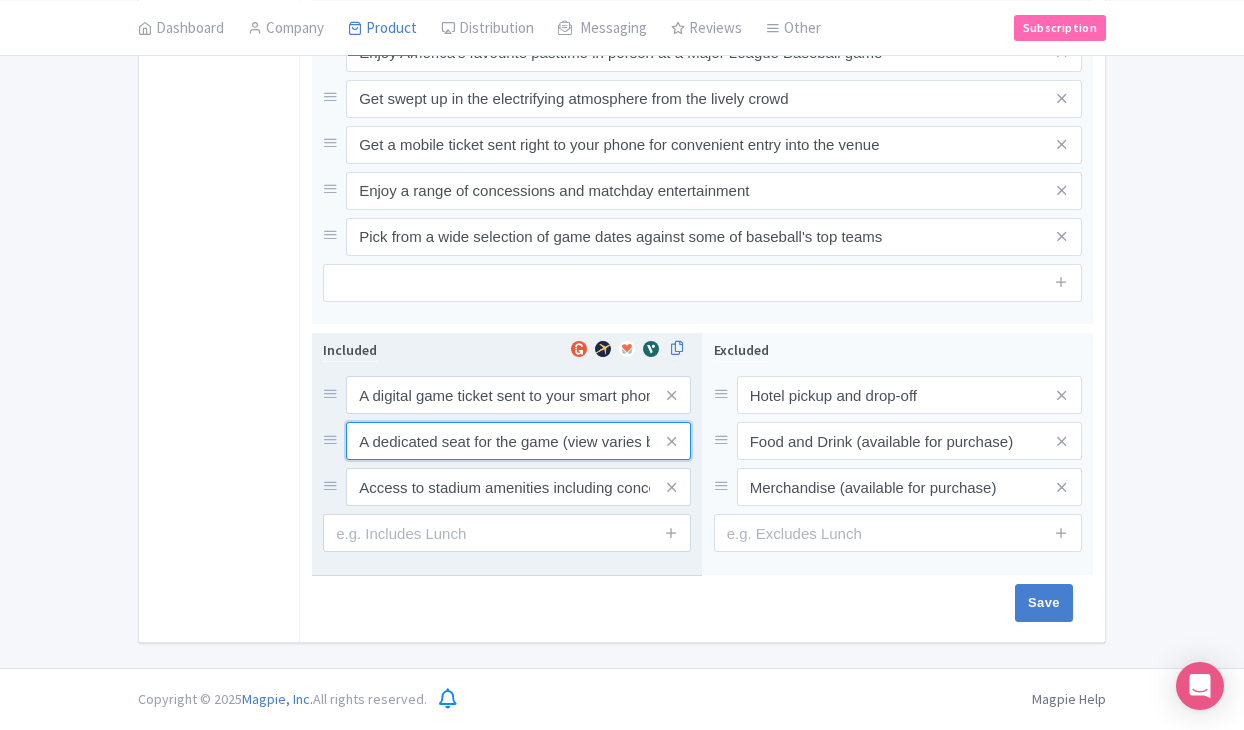 click on "A dedicated seat for the game (view varies by seat category)" at bounding box center (518, 395) 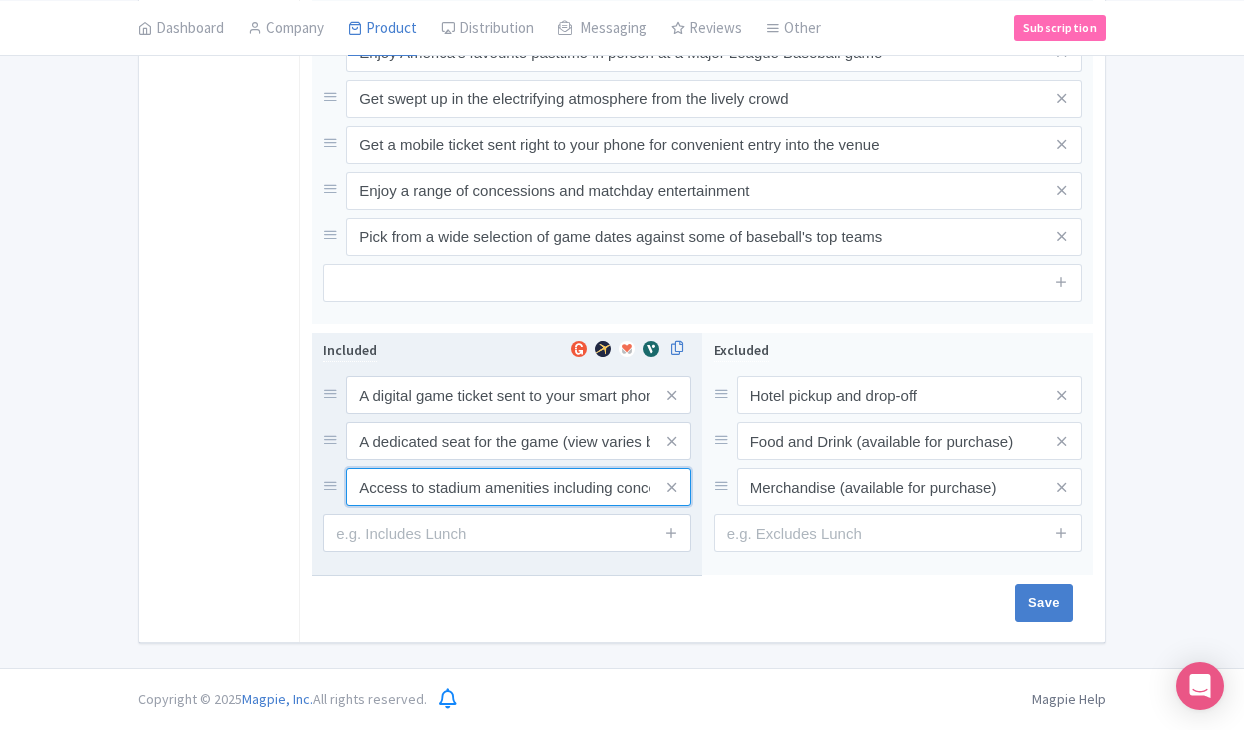 click on "Access to stadium amenities including concessions and matchday activations" at bounding box center [518, 395] 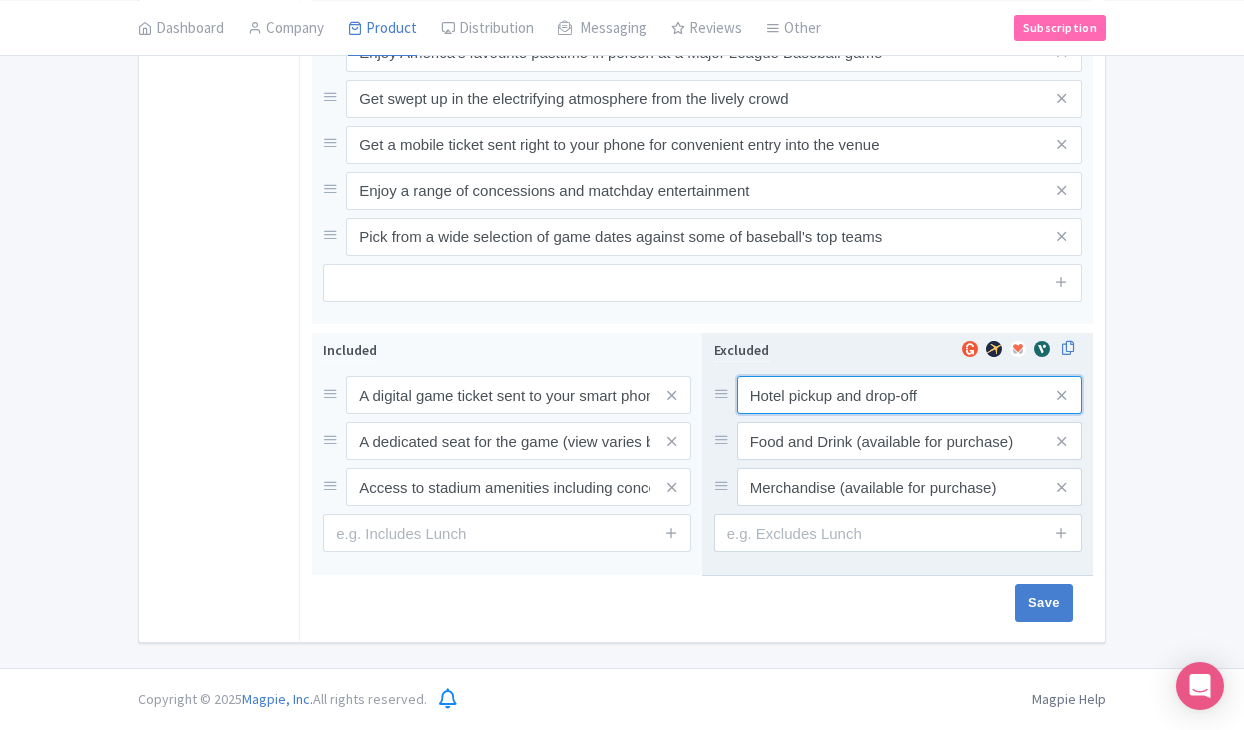 click on "Hotel pickup and drop-off" at bounding box center [909, 395] 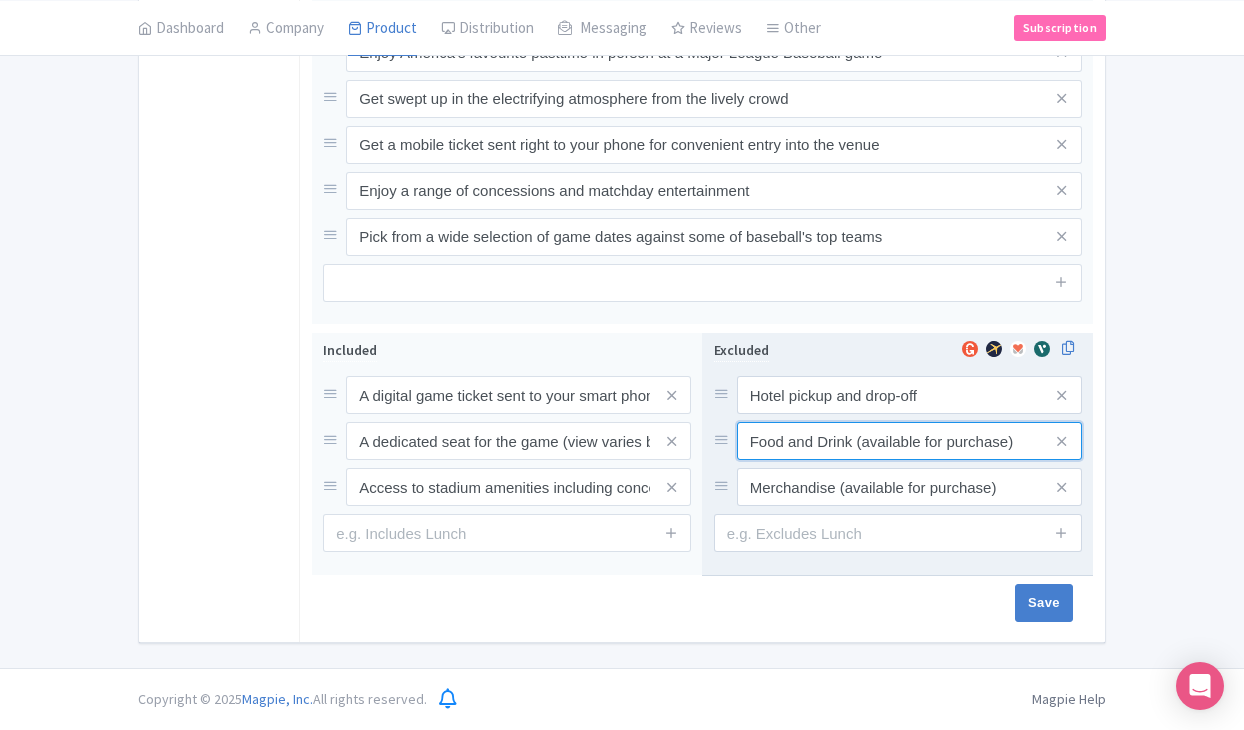 click on "Food and Drink (available for purchase)" at bounding box center (909, 395) 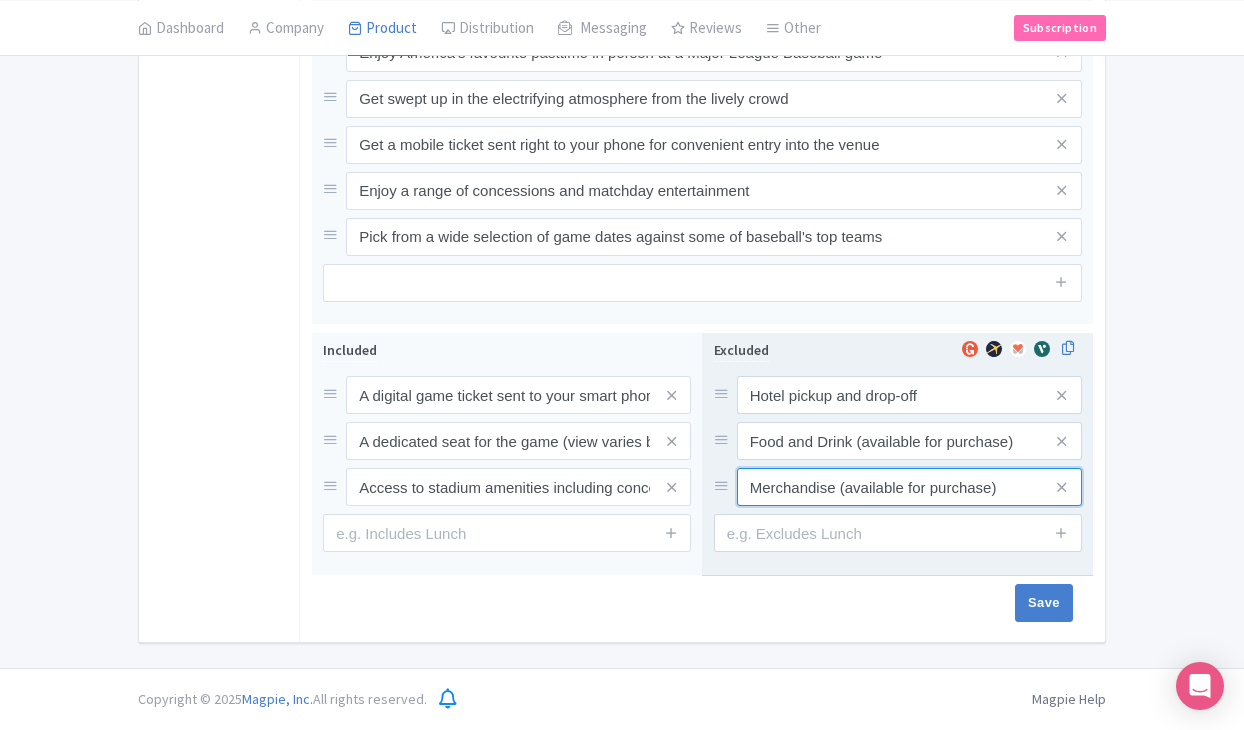 click on "Merchandise (available for purchase)" at bounding box center (909, 395) 